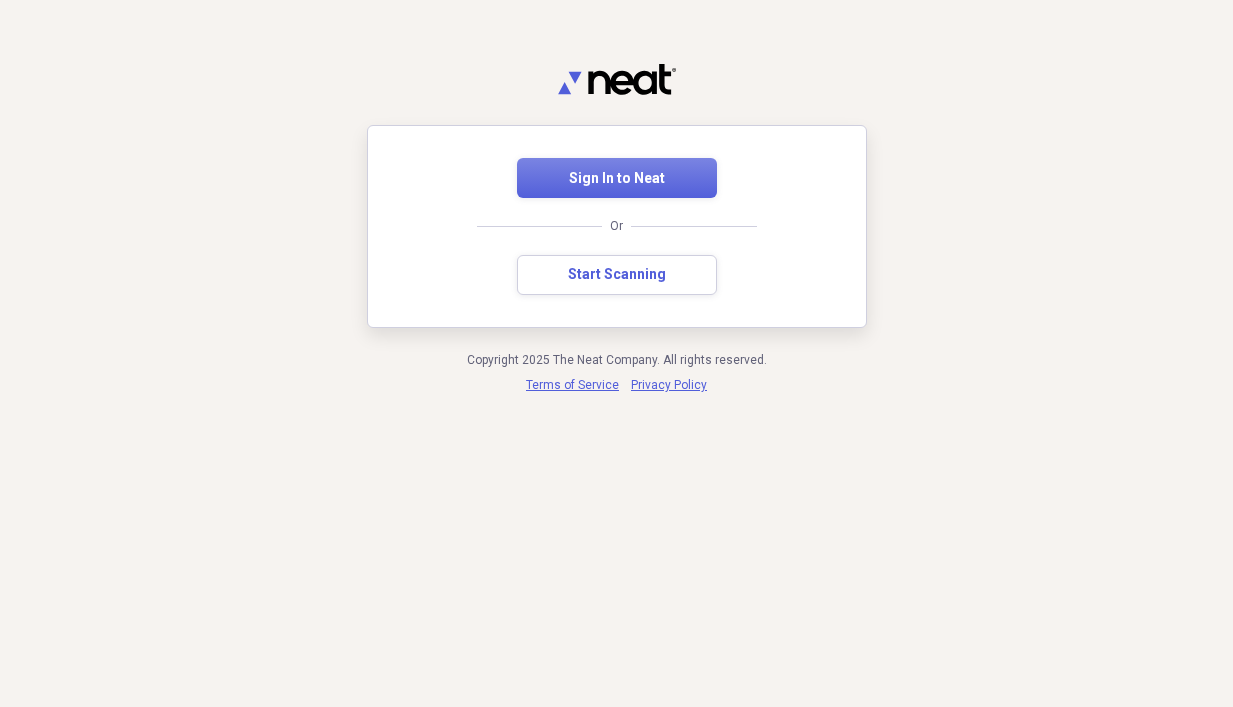 scroll, scrollTop: 0, scrollLeft: 0, axis: both 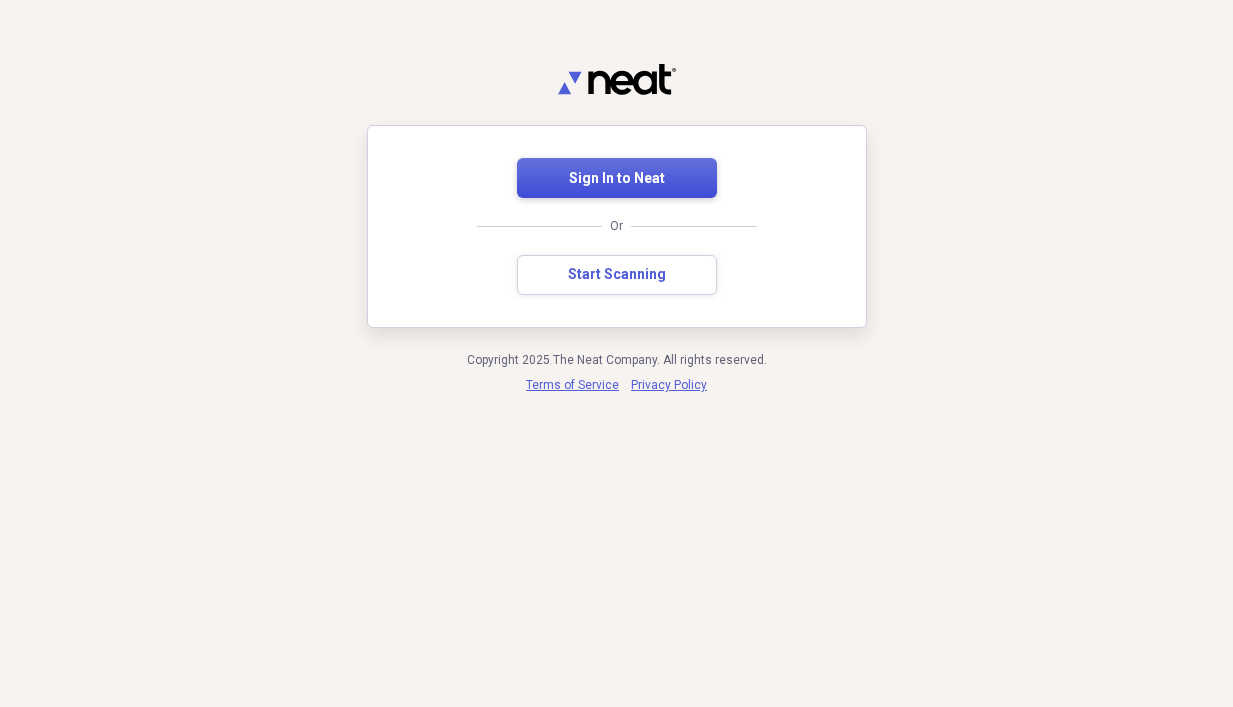click on "Sign In to Neat" at bounding box center [617, 179] 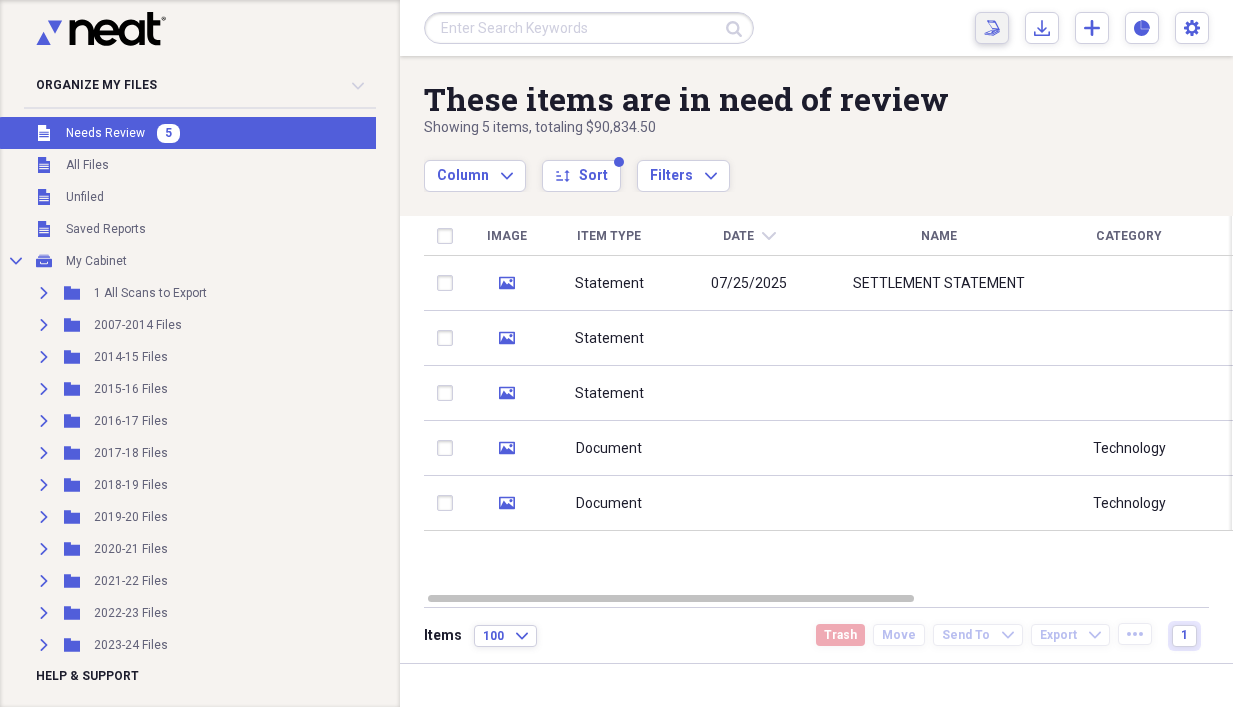 click on "Scan Scan" at bounding box center [992, 28] 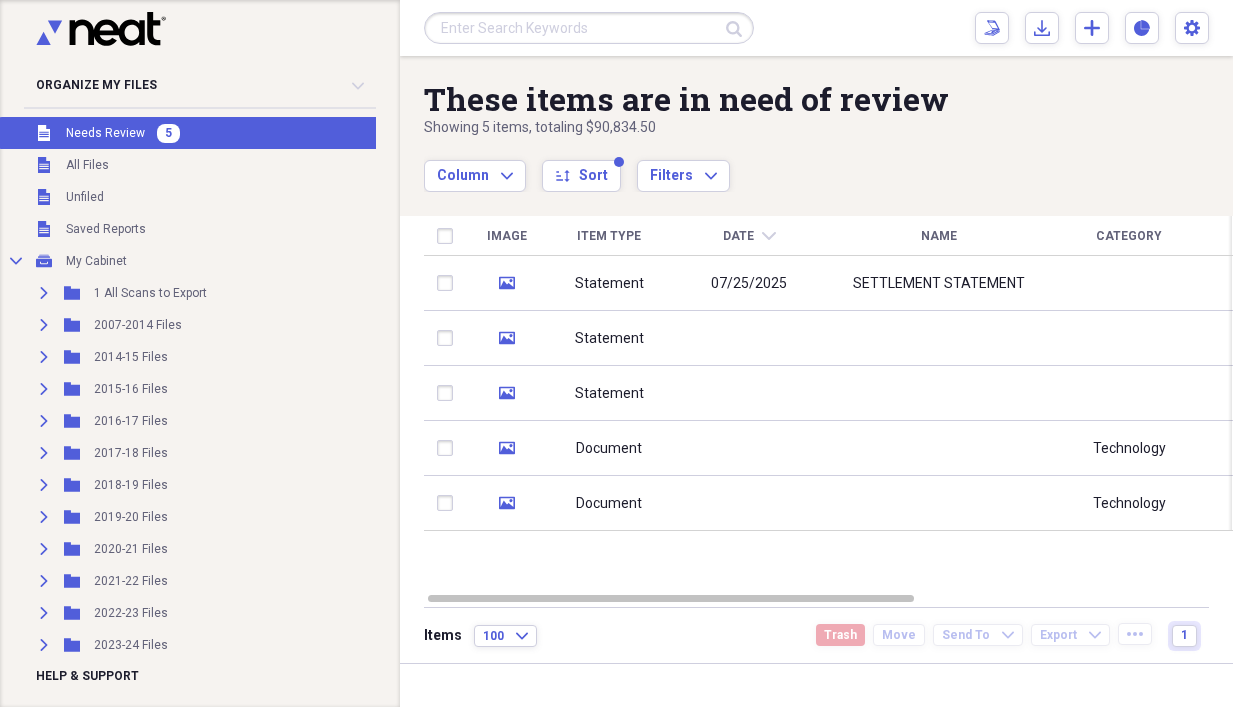 click on "Unfiled Needs Review 5" at bounding box center [239, 133] 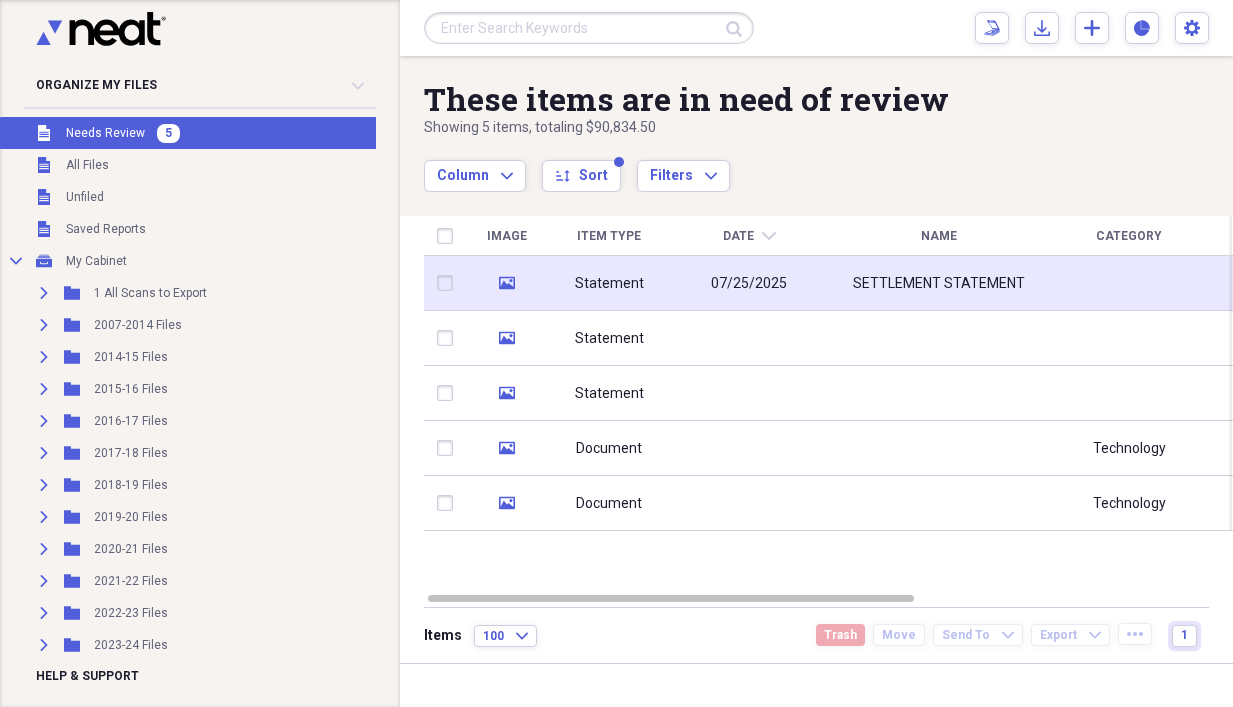 click on "07/25/2025" at bounding box center (749, 283) 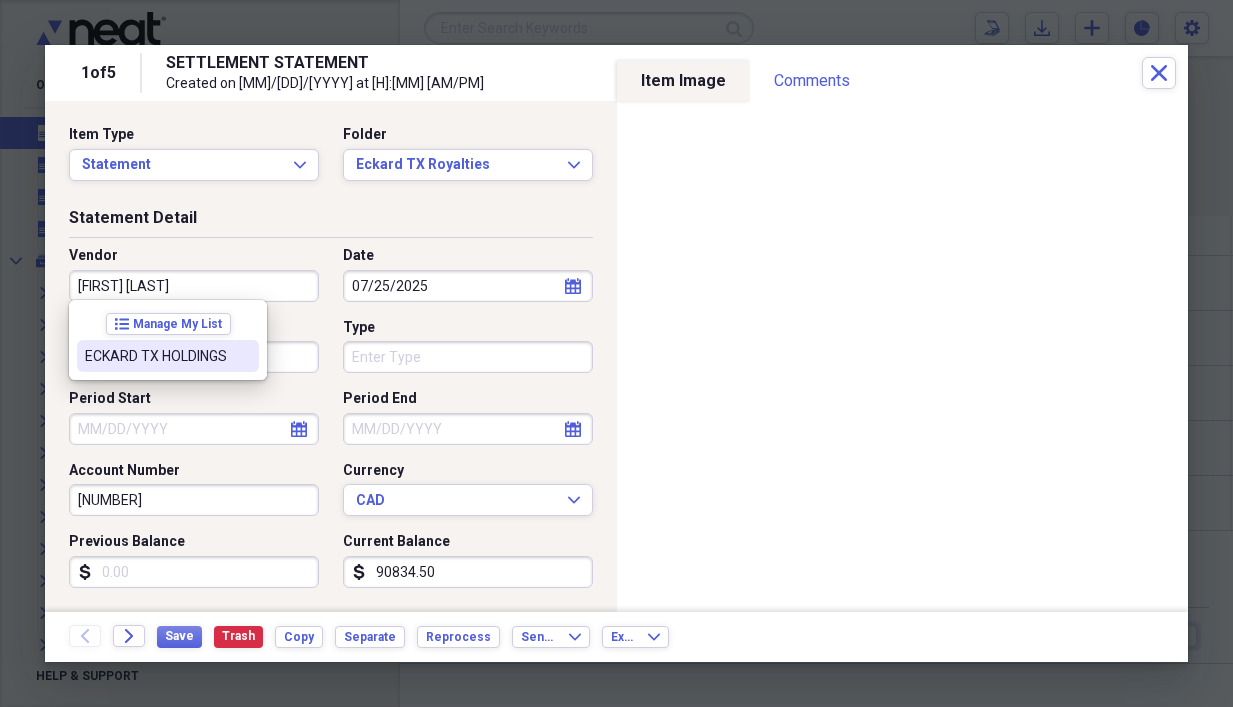 click on "ECKARD TX HOLDINGS" at bounding box center [156, 356] 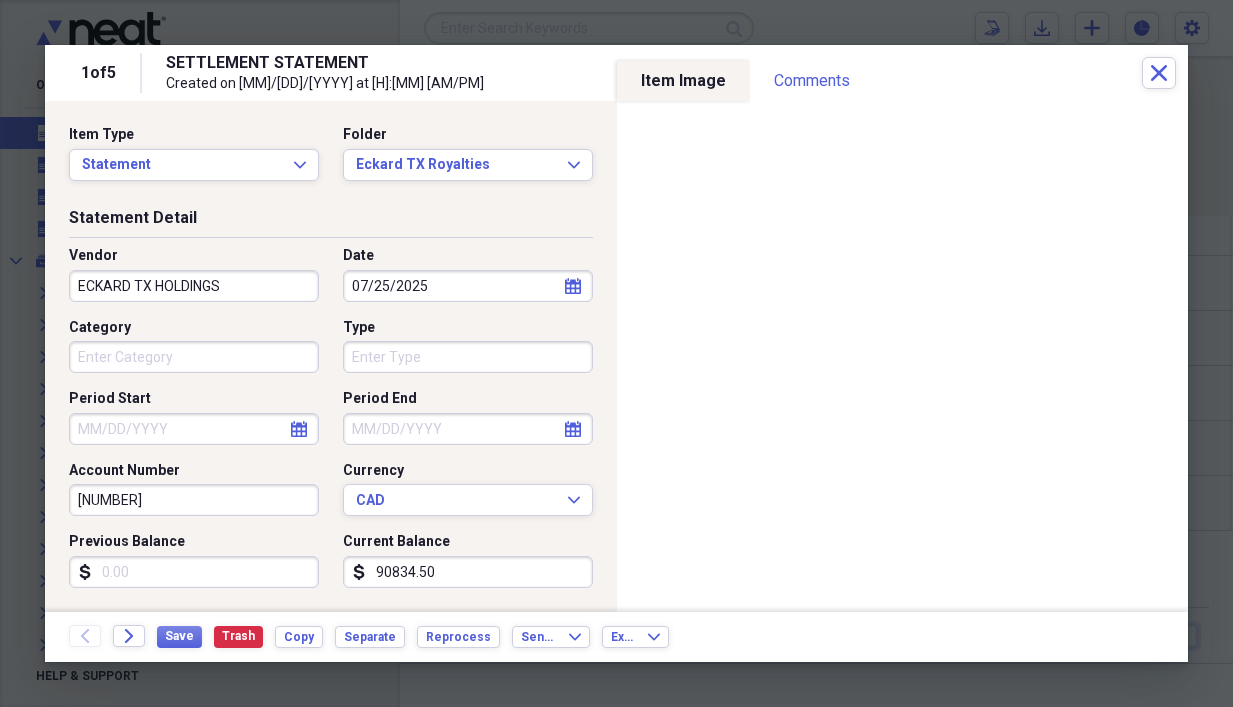 type on "Royalties" 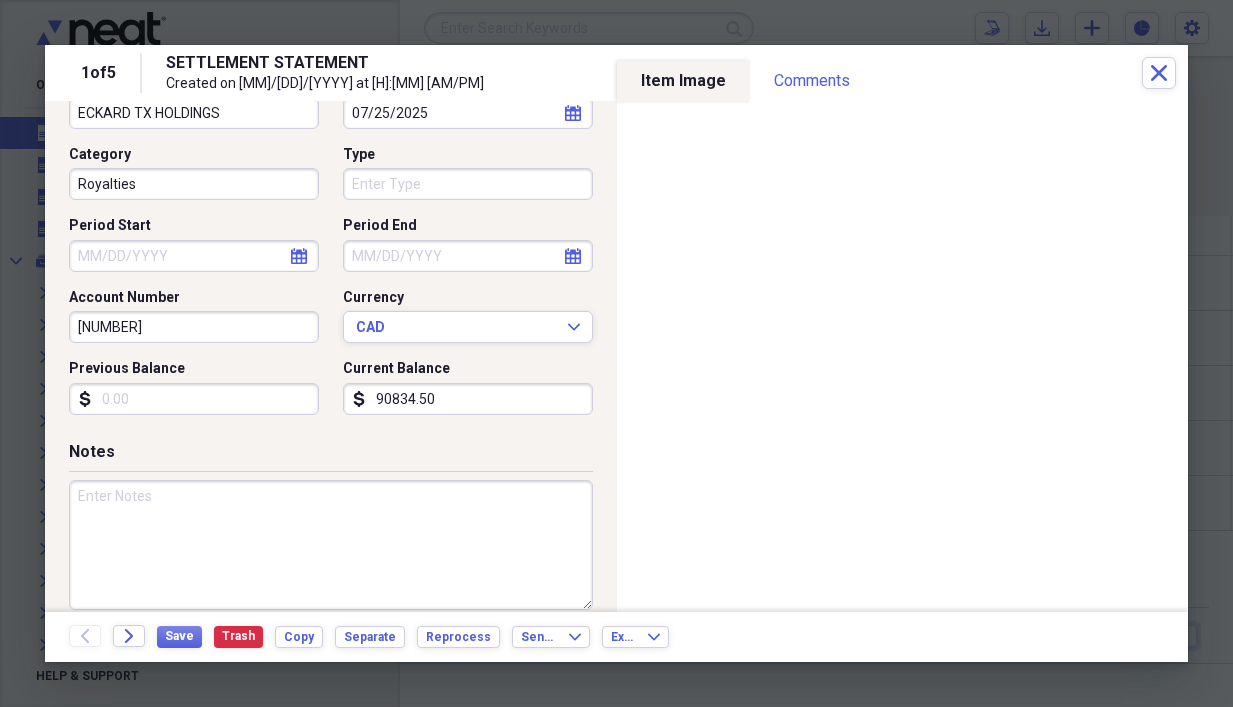 scroll, scrollTop: 193, scrollLeft: 0, axis: vertical 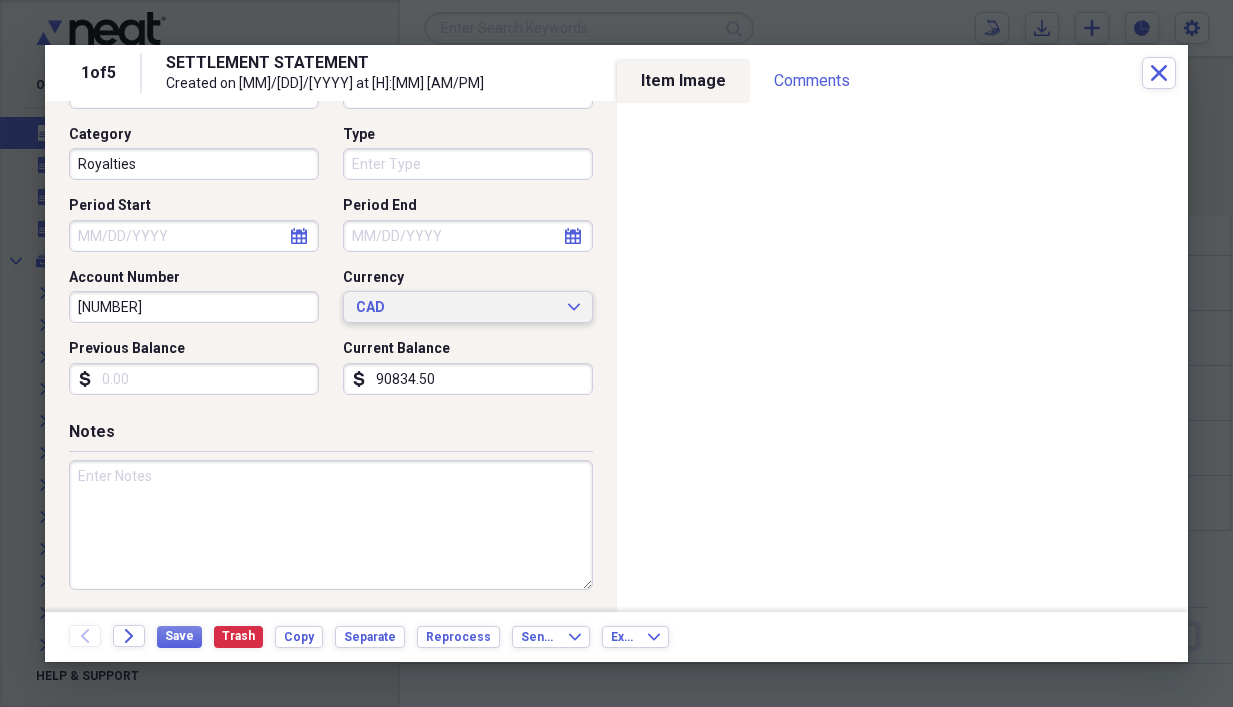click on "CAD" at bounding box center [456, 308] 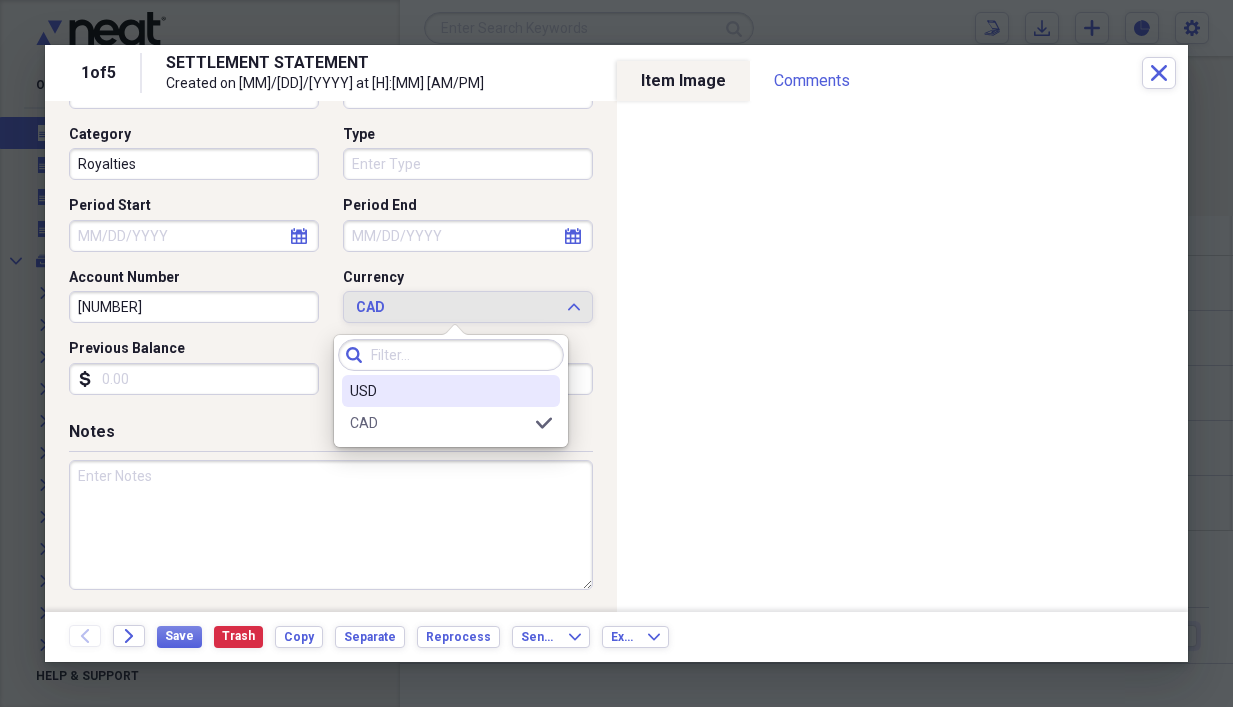 click on "USD" at bounding box center [451, 391] 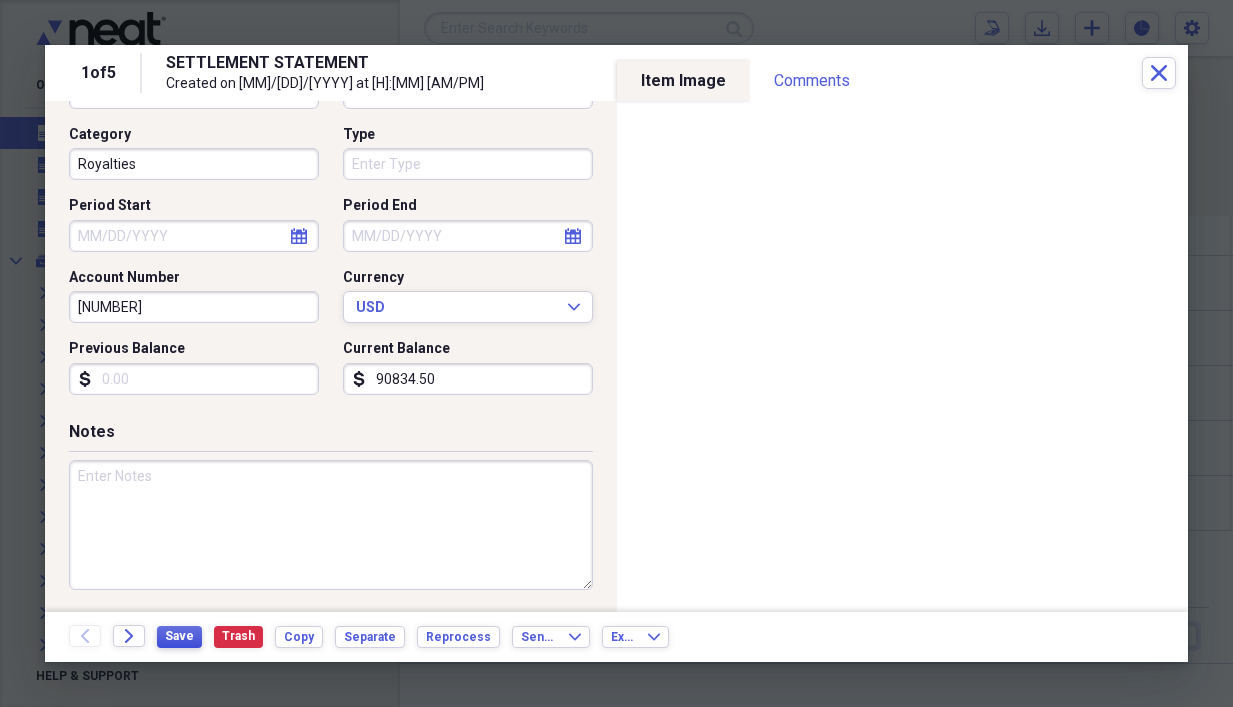click on "Save" at bounding box center (179, 636) 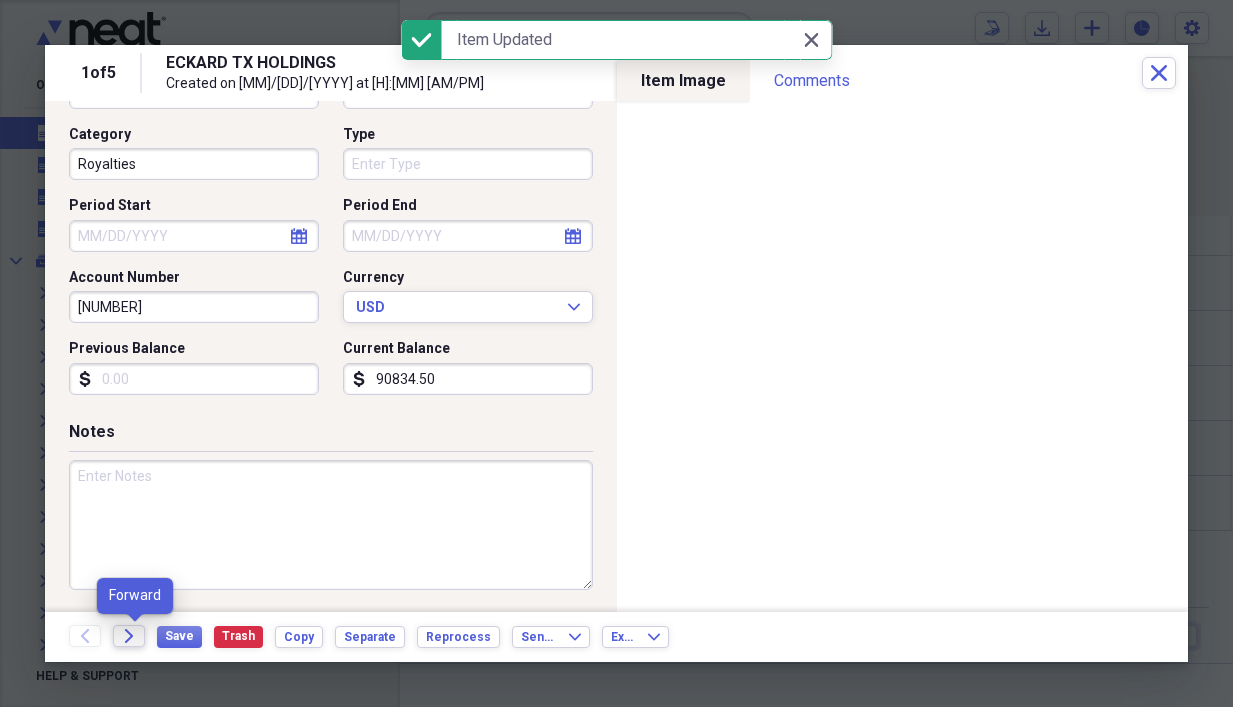 click on "Forward" 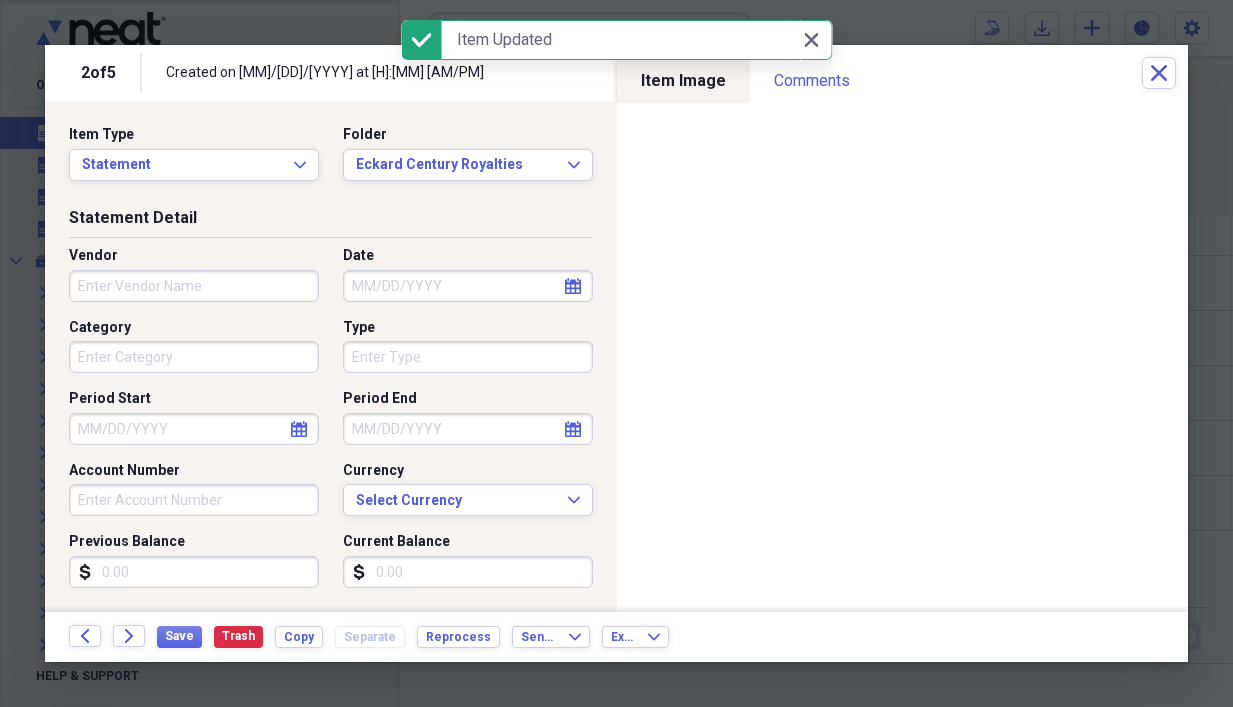 click on "Vendor" at bounding box center [194, 286] 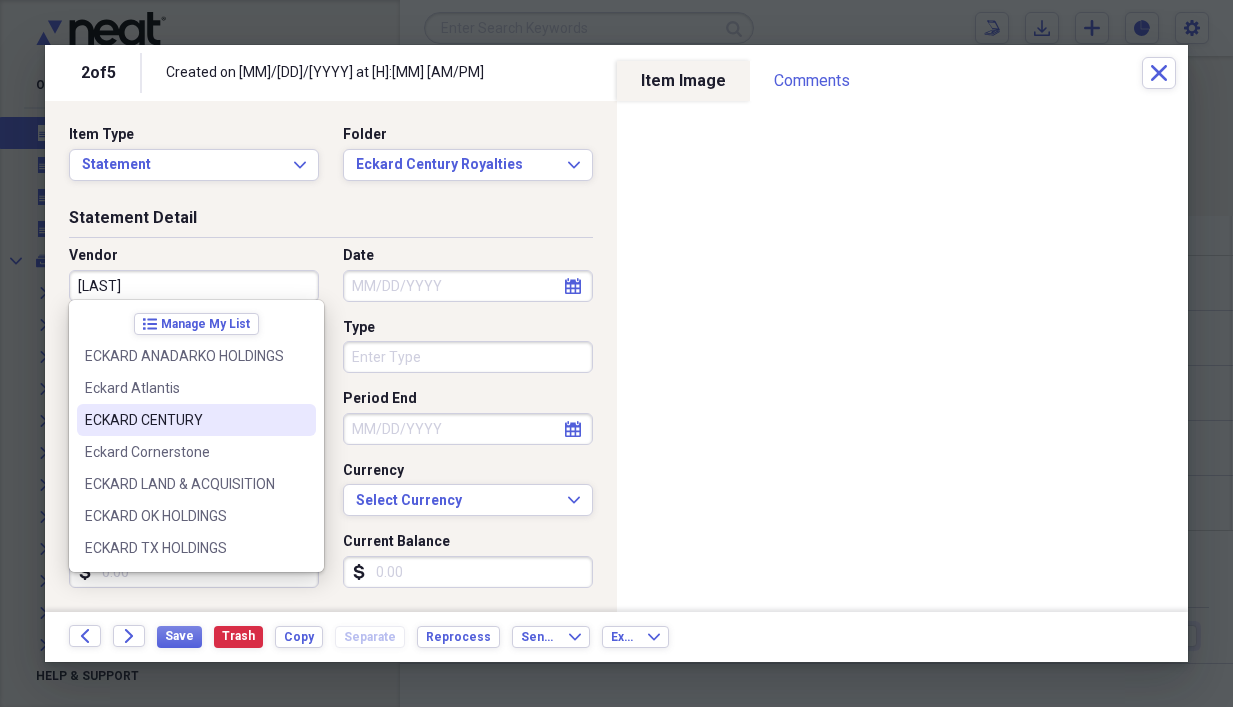 click on "ECKARD CENTURY" at bounding box center (196, 420) 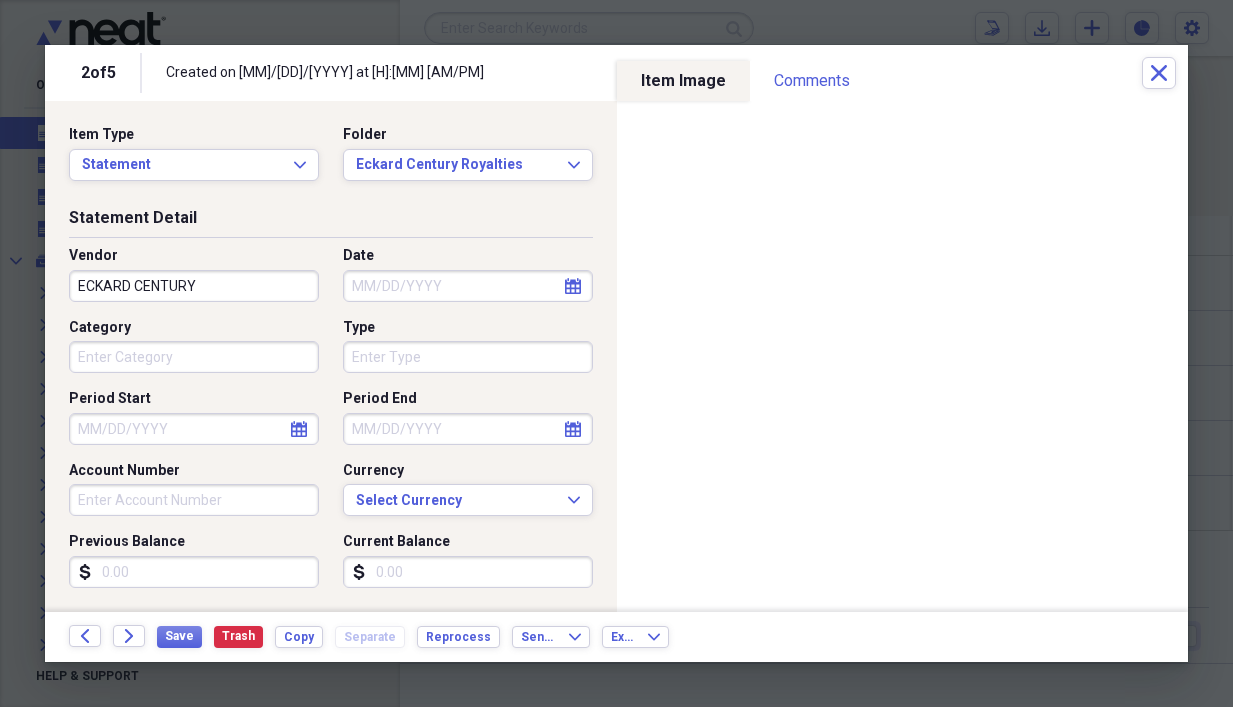 type on "Royalties" 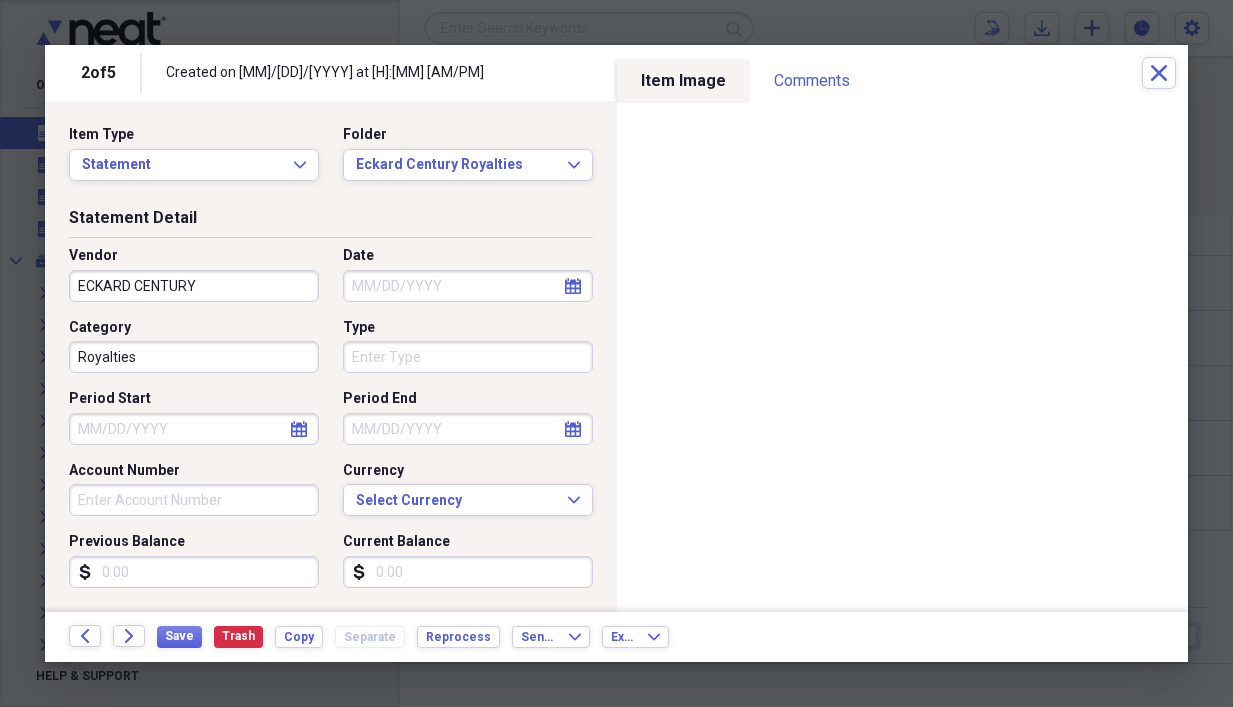 click on "Date" at bounding box center [468, 286] 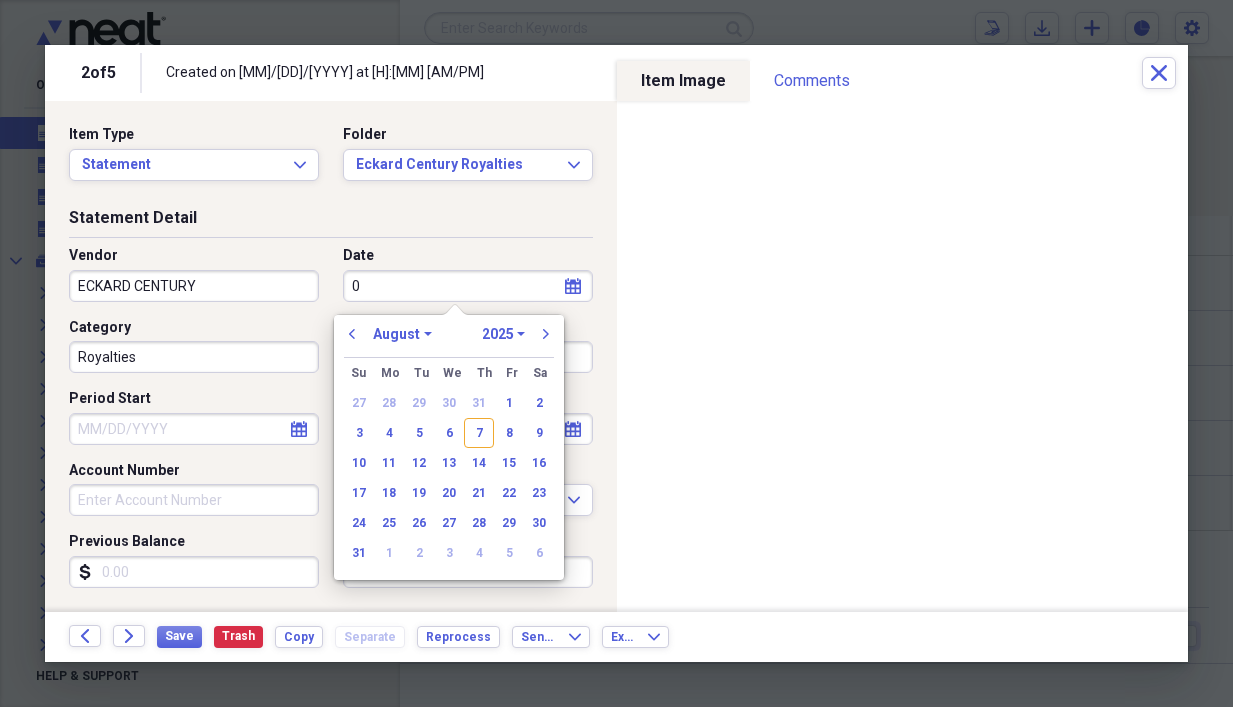 type on "0" 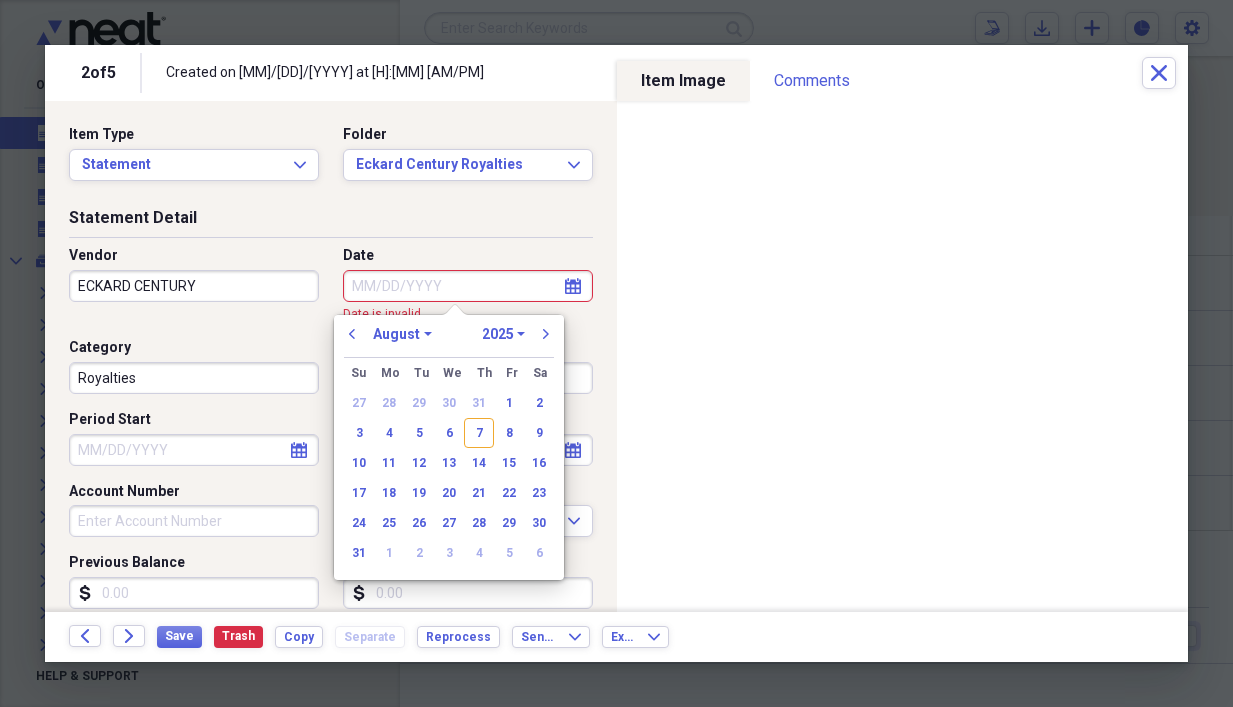 click on "Date" at bounding box center (468, 286) 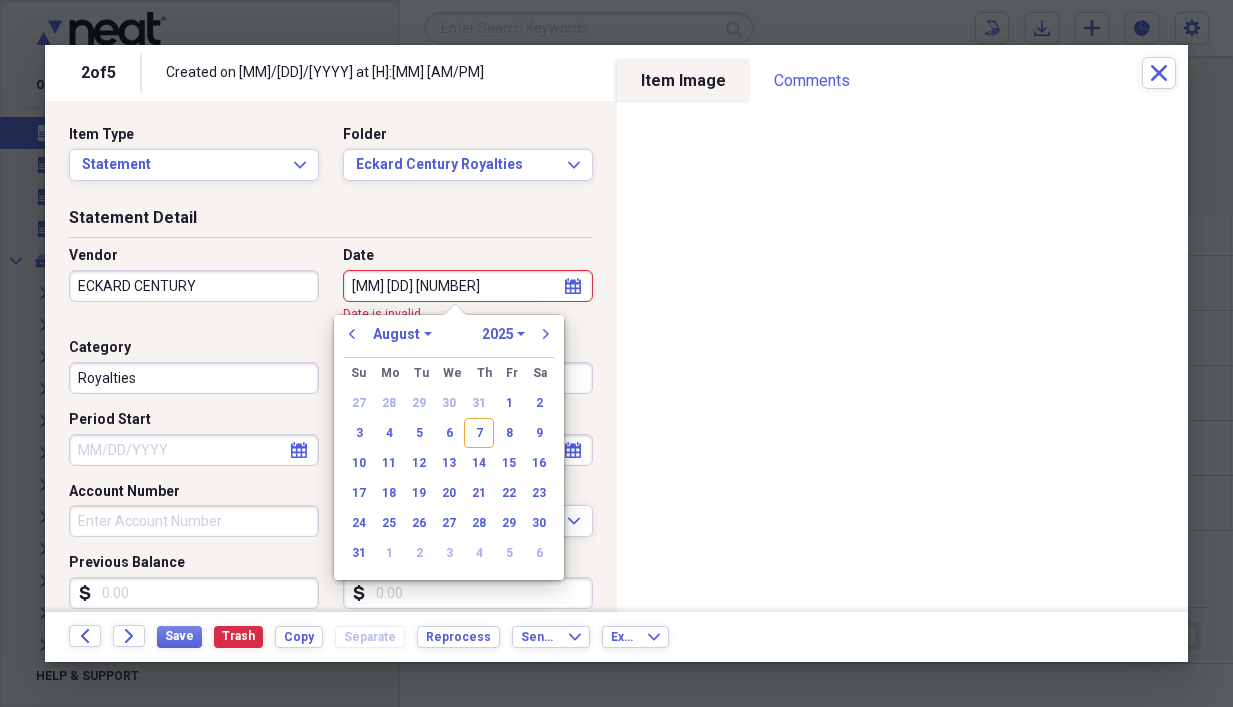type on "[MM] [DD] [YY]" 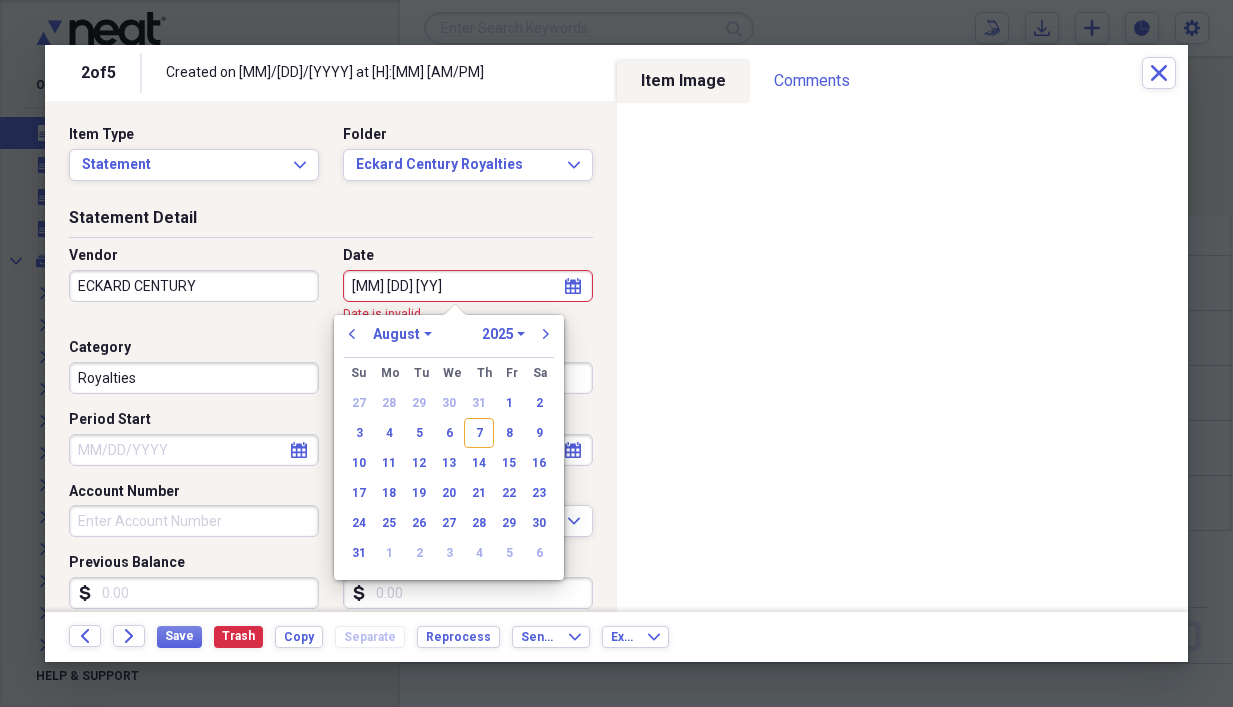 select on "3" 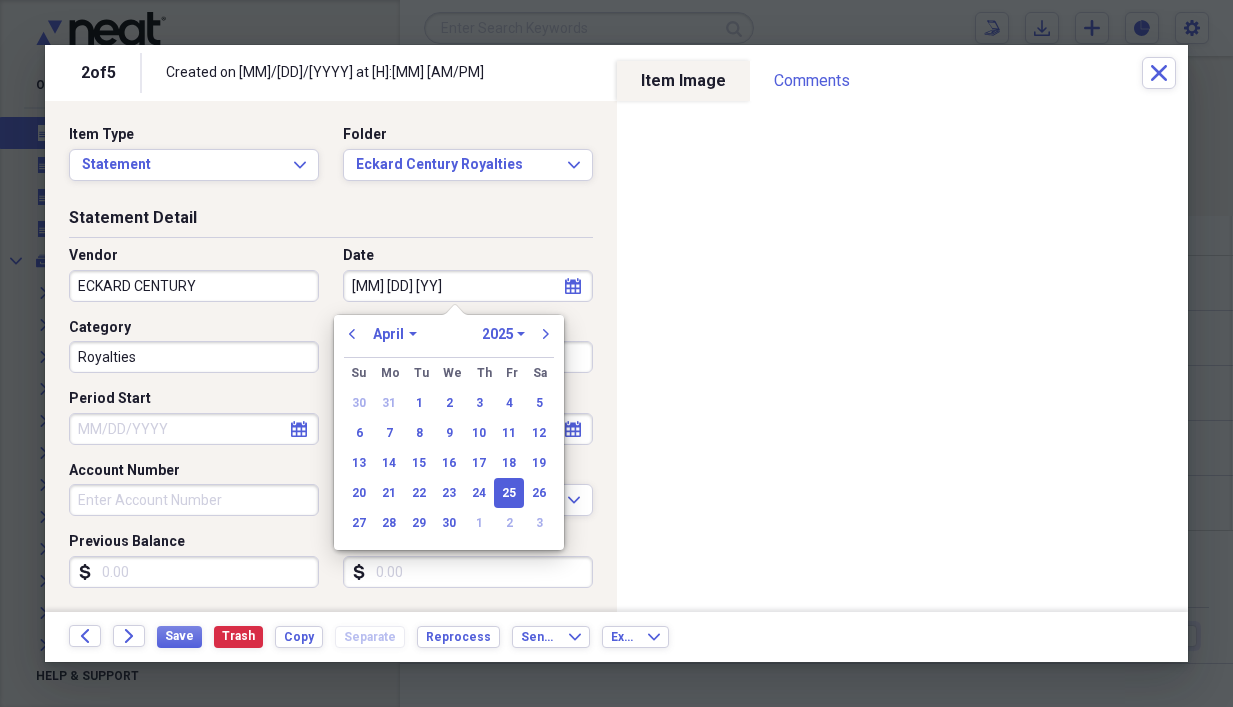 type on "04/25/2025" 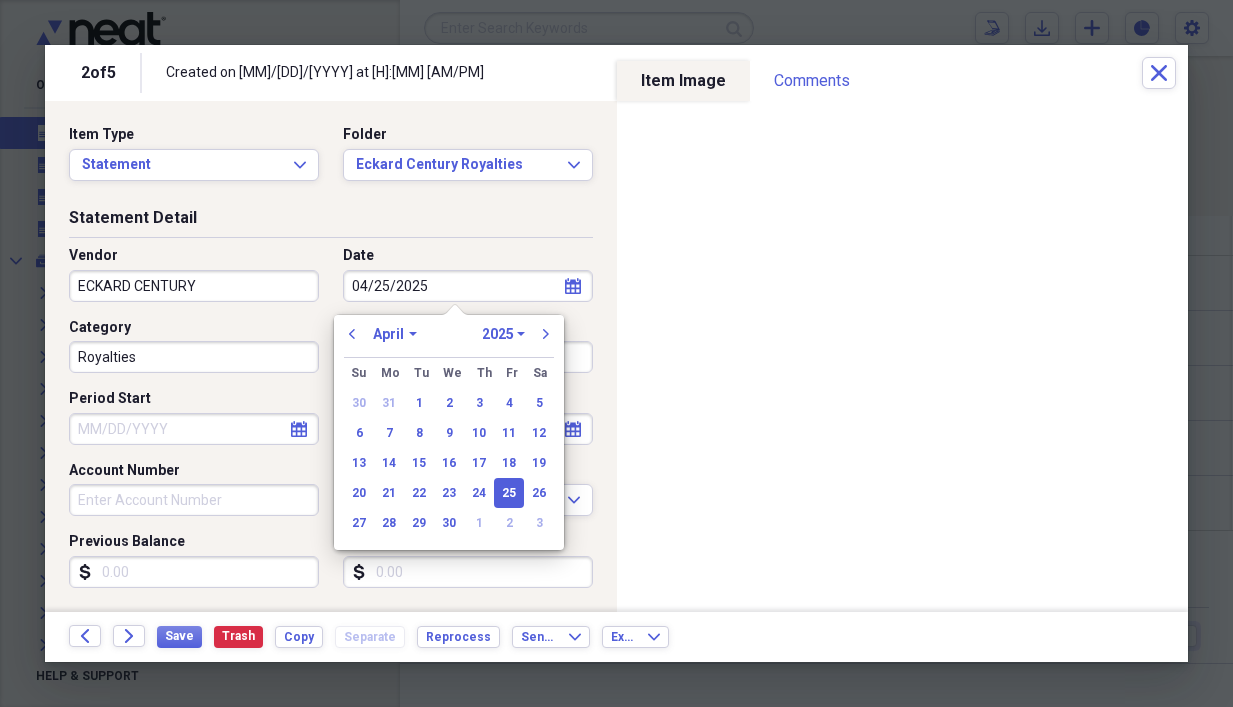 type 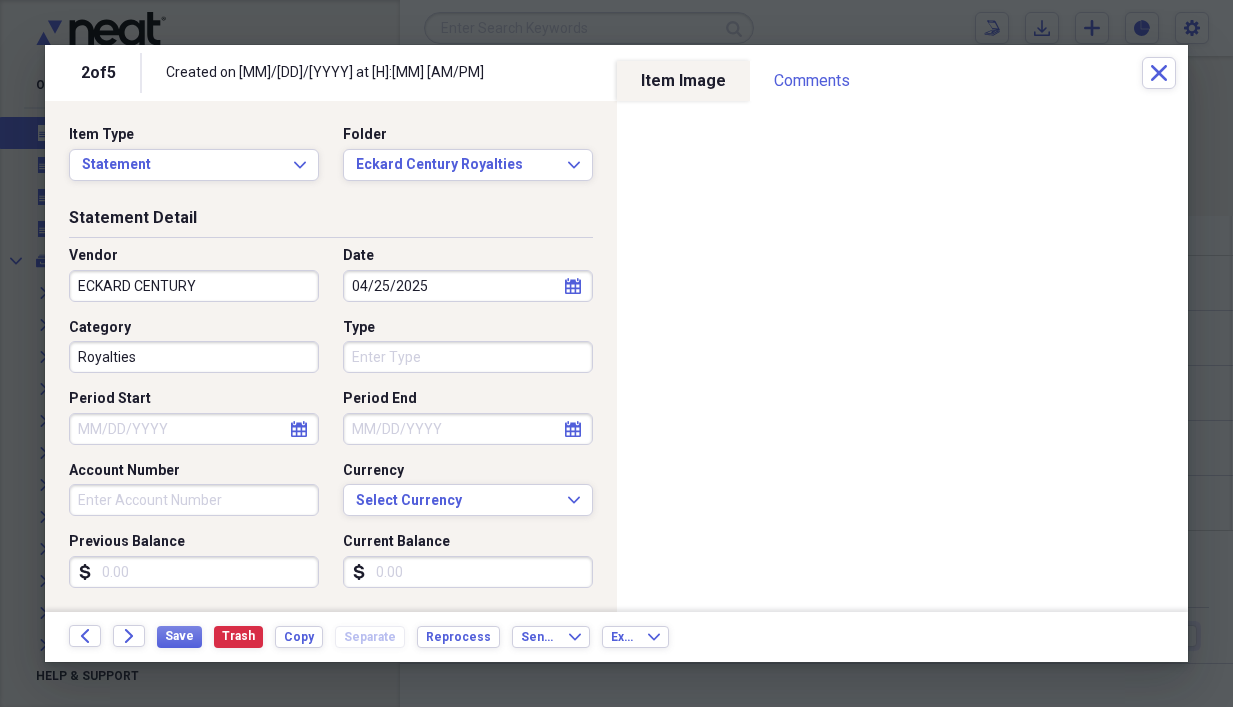 click on "Account Number" at bounding box center (194, 471) 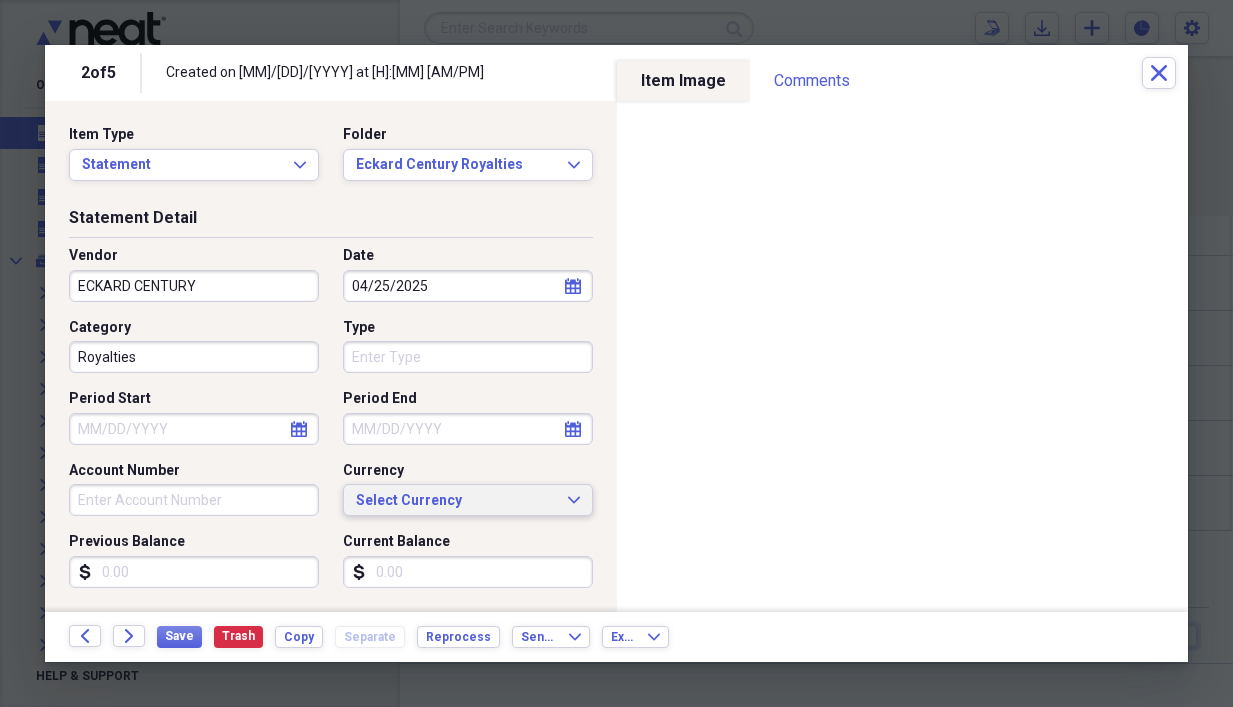 click on "Select Currency" at bounding box center (456, 501) 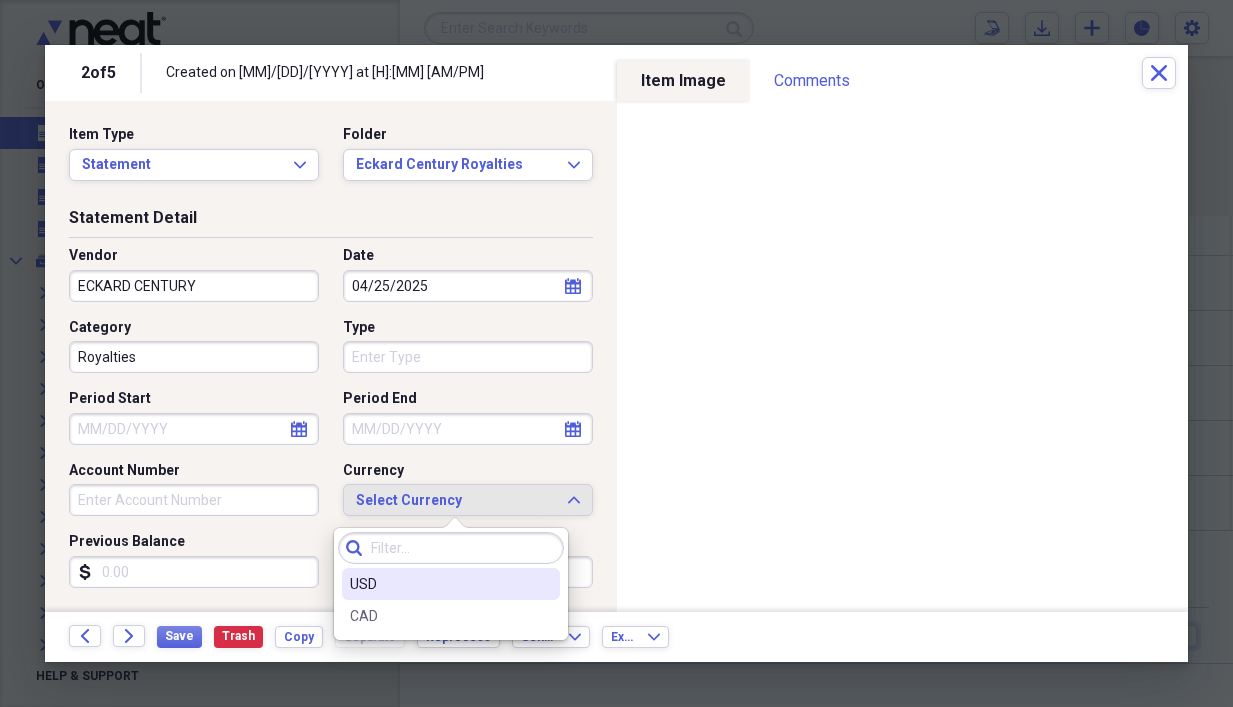 click on "USD" at bounding box center [439, 584] 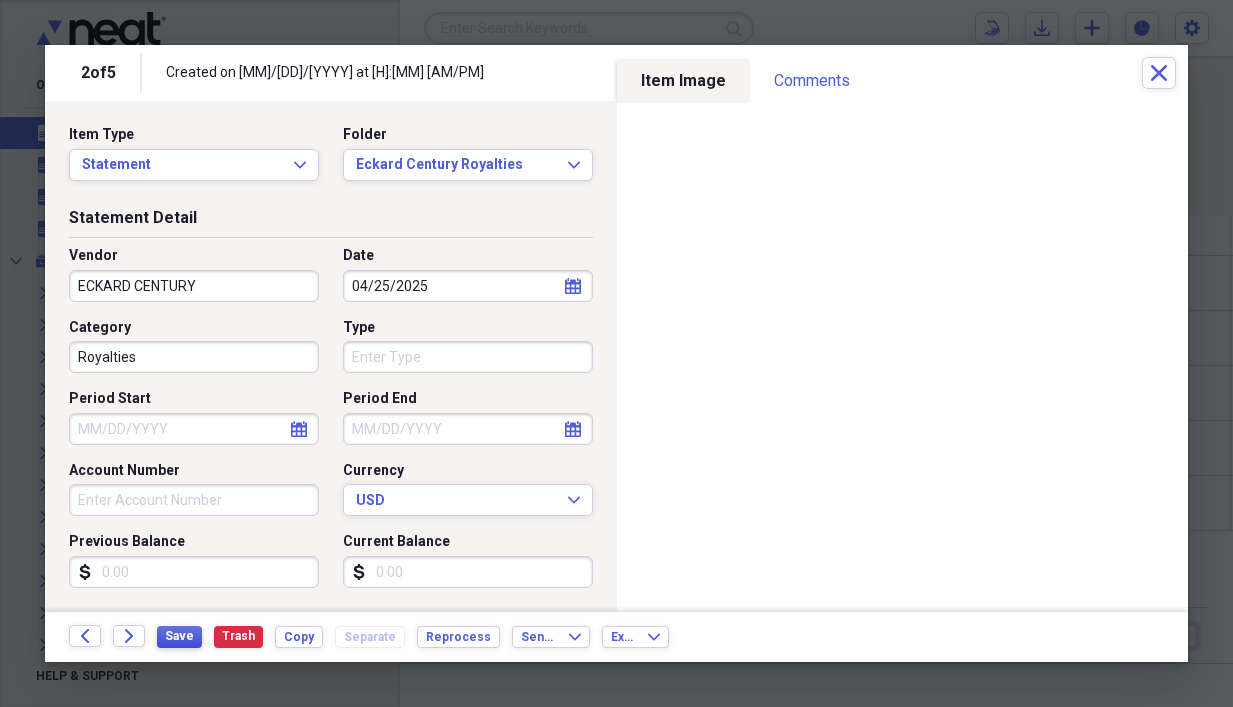 click on "Save" at bounding box center (179, 636) 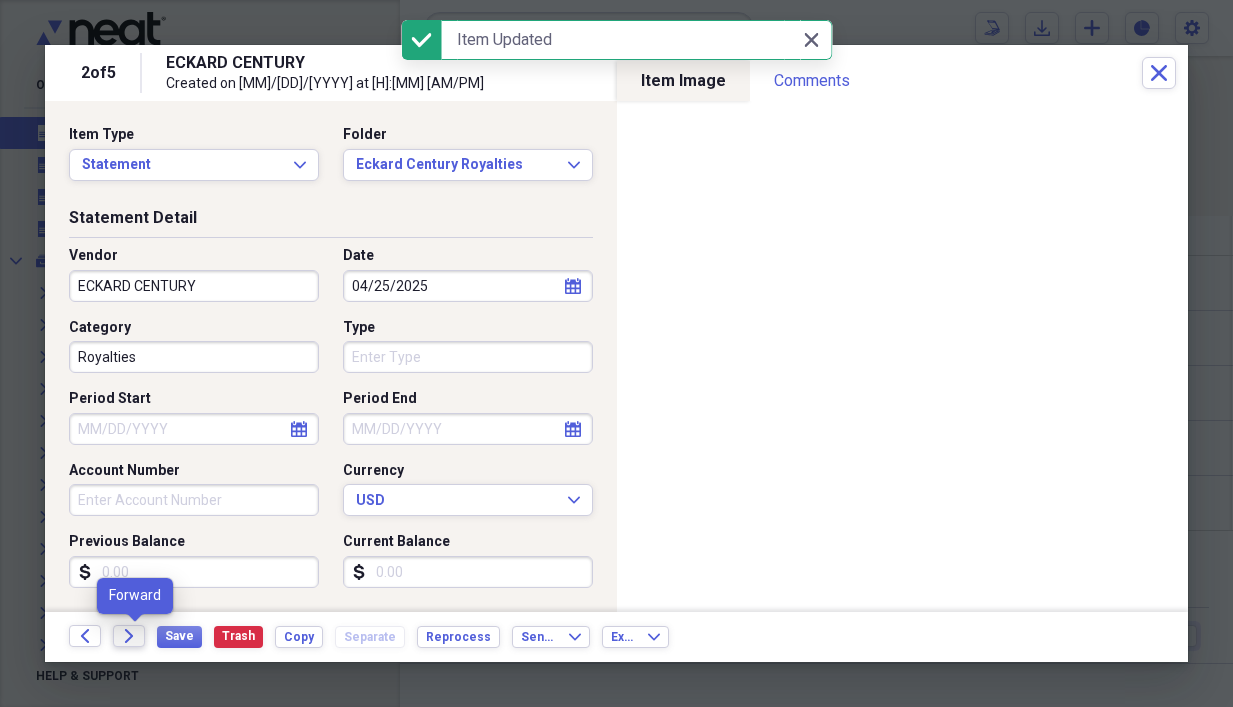 click 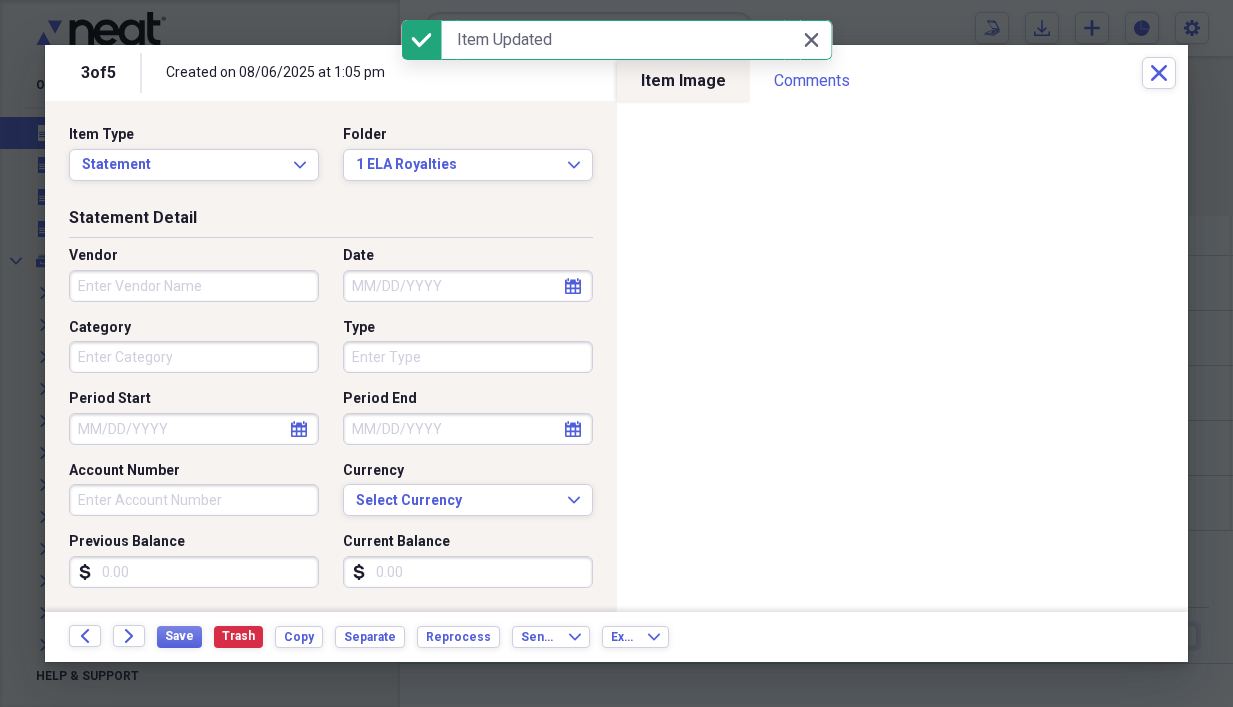click on "Vendor" at bounding box center [194, 286] 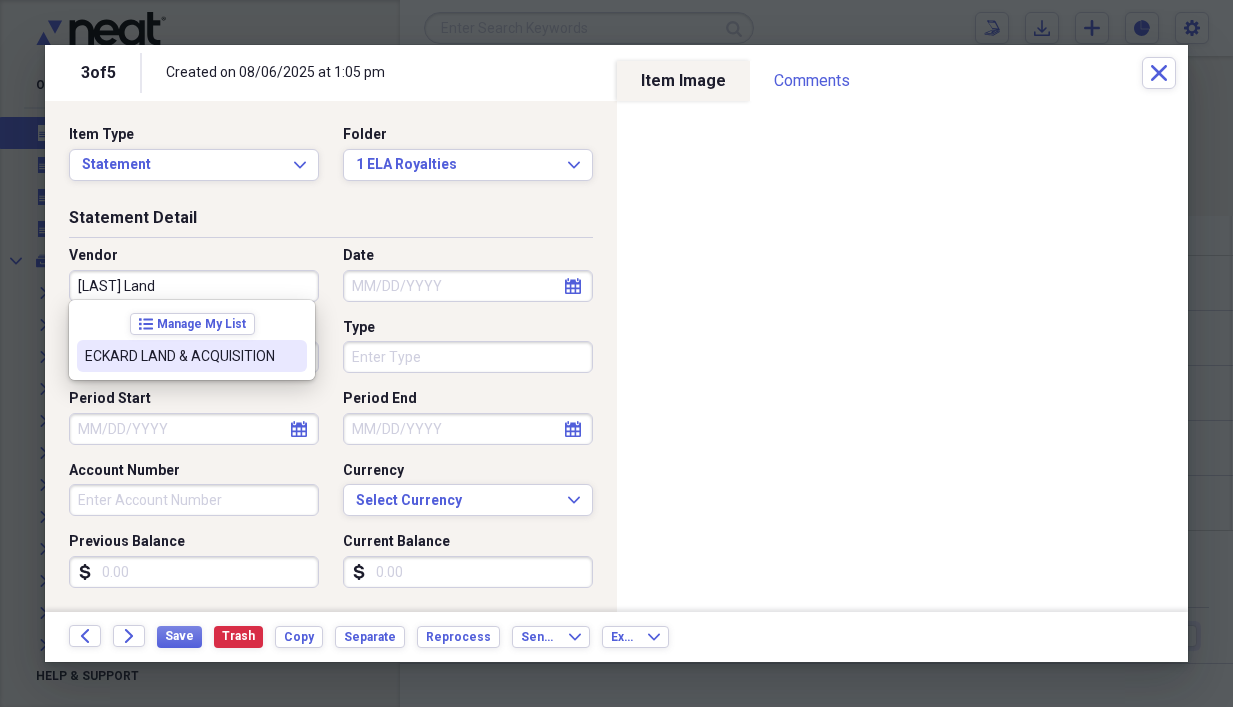 click on "ECKARD LAND & ACQUISITION" at bounding box center (192, 356) 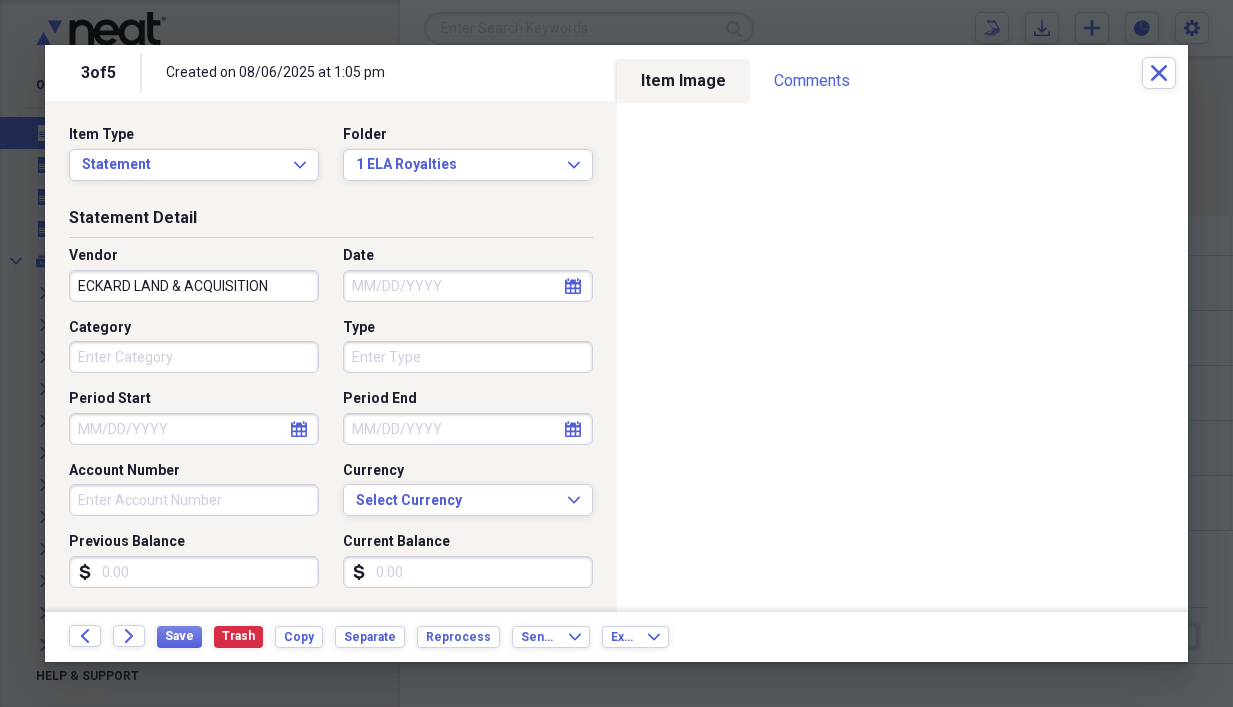 type on "Royalties" 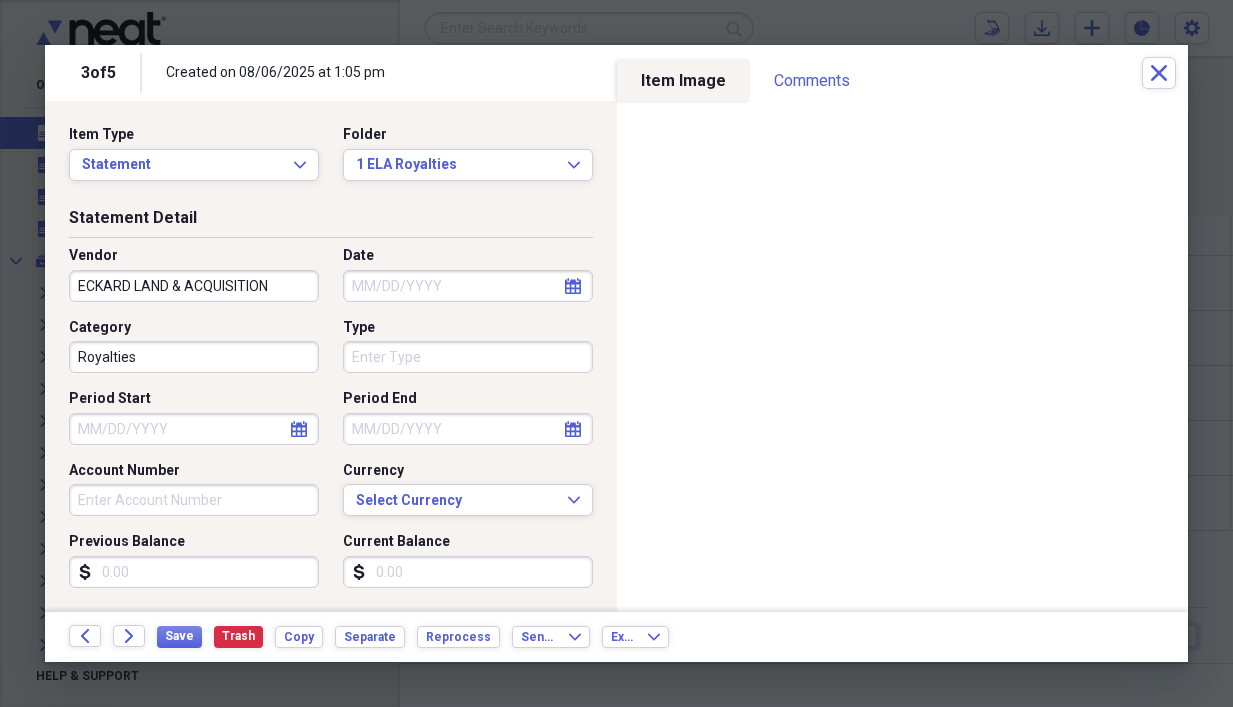 select on "7" 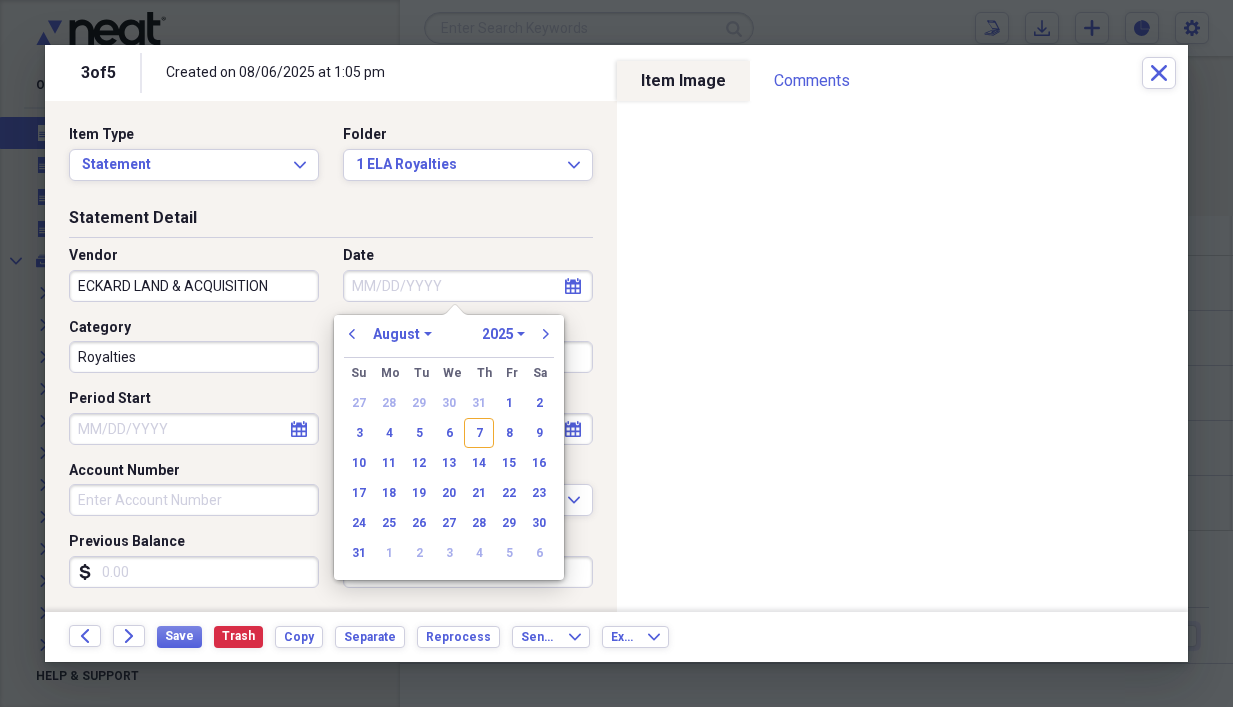 click on "Date" at bounding box center (468, 286) 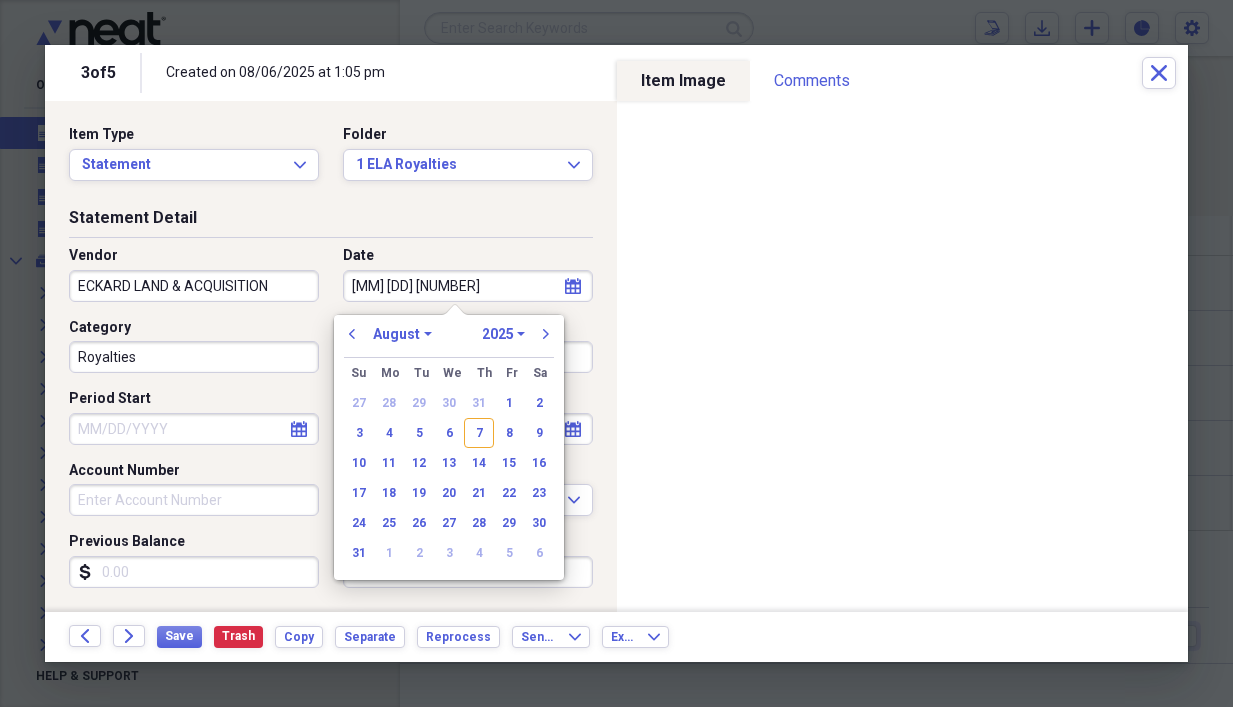 type on "[MM] [DD] [YY]" 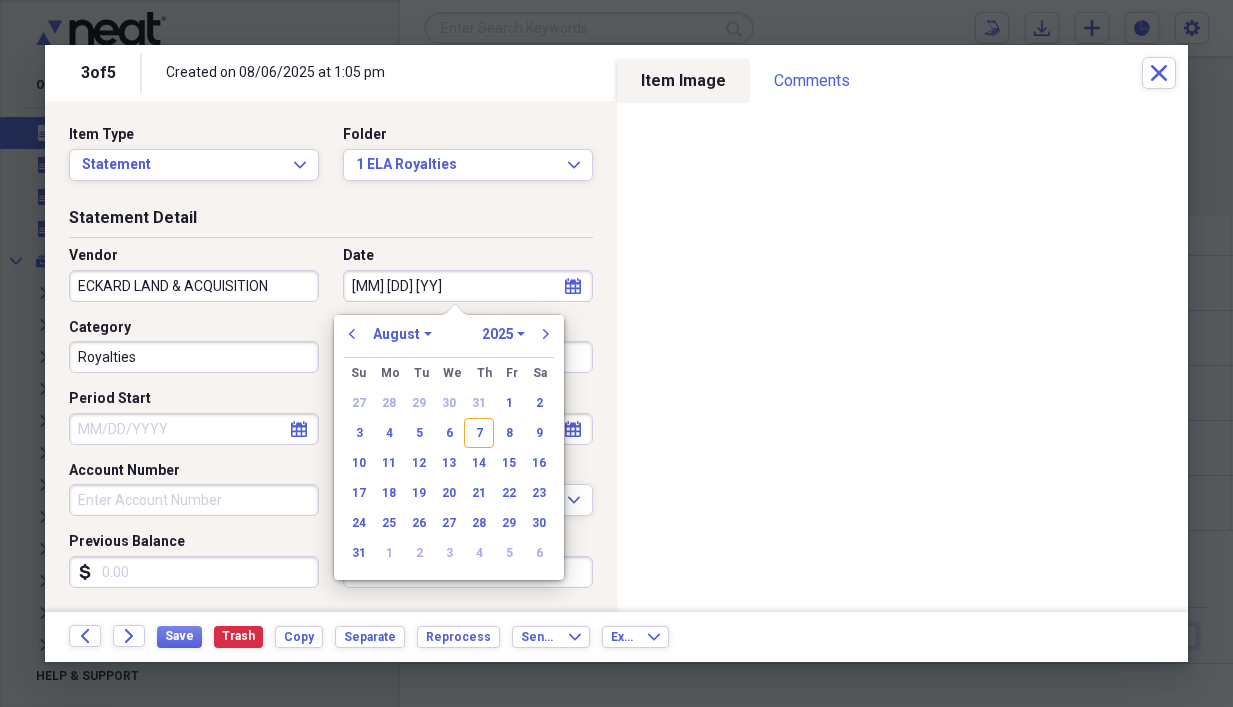 select on "3" 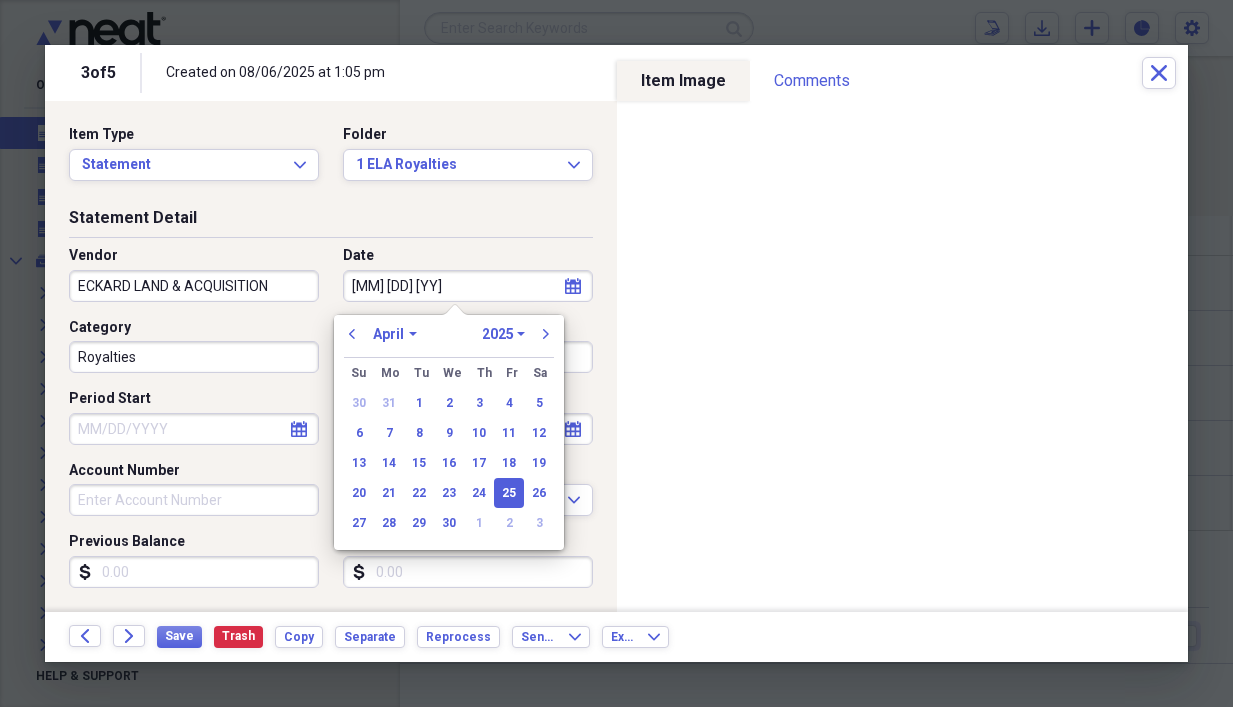 type on "04/25/2025" 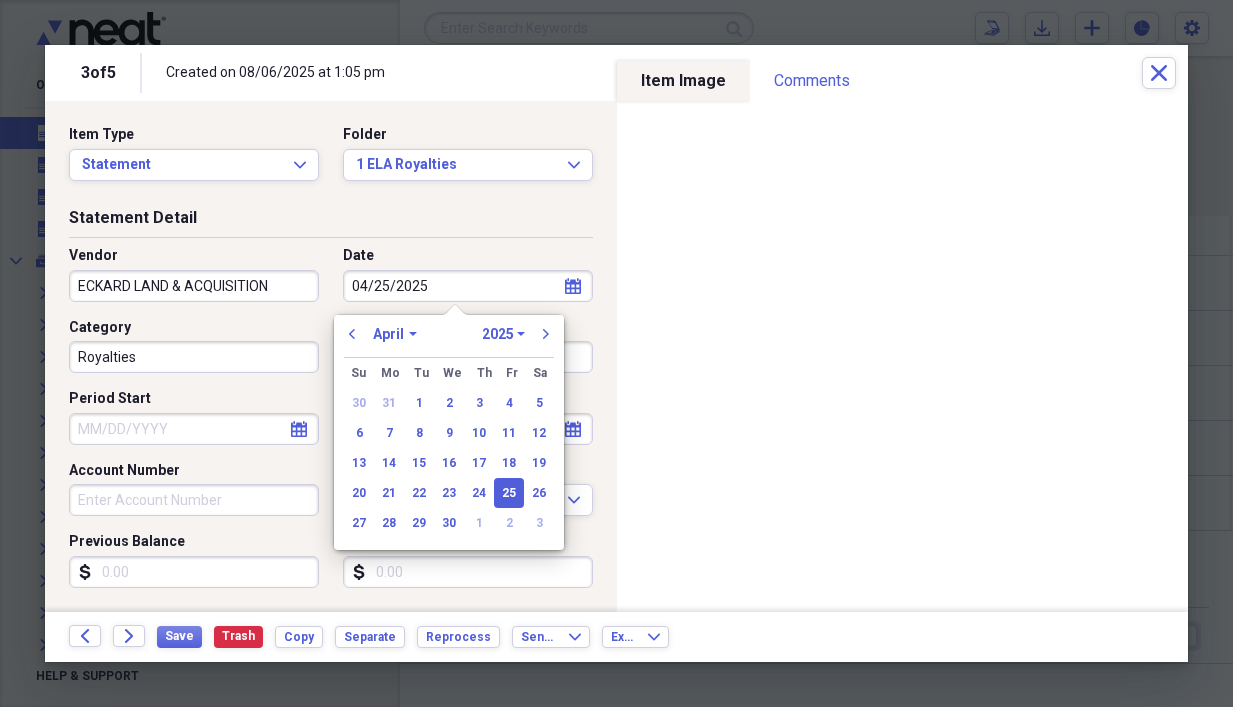 type 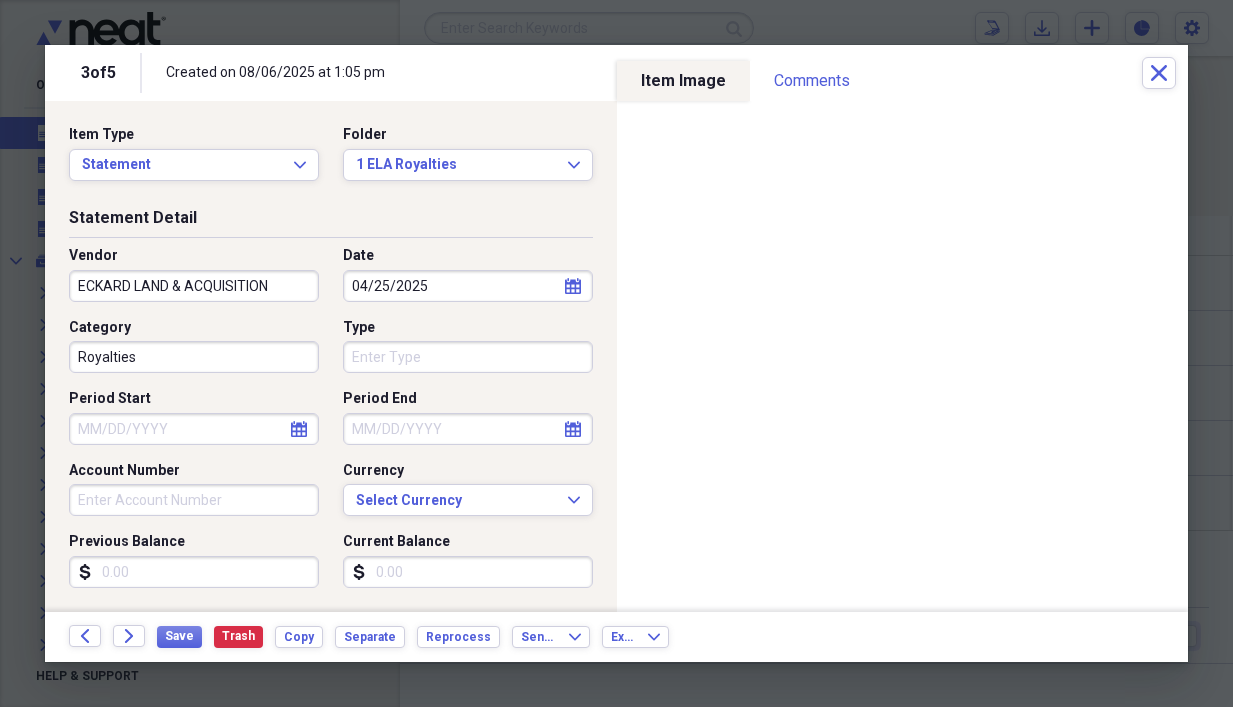 click on "Currency Select Currency Expand" at bounding box center [462, 489] 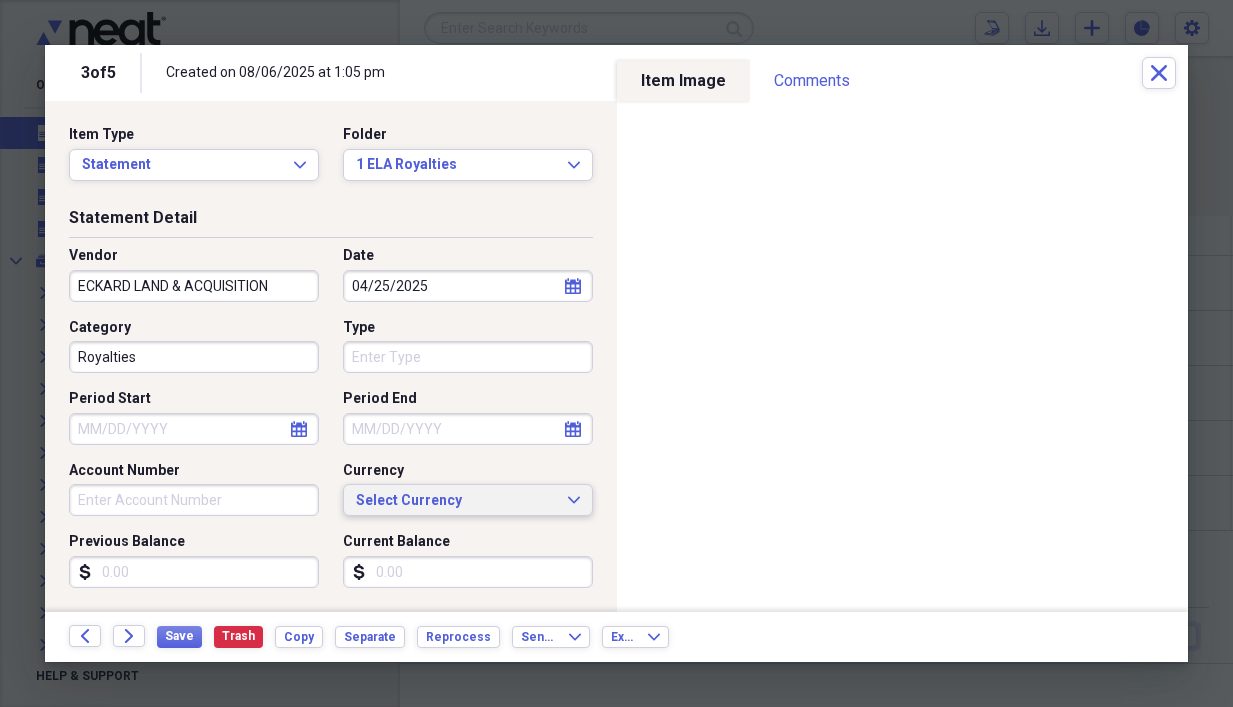 click on "Select Currency" at bounding box center (456, 501) 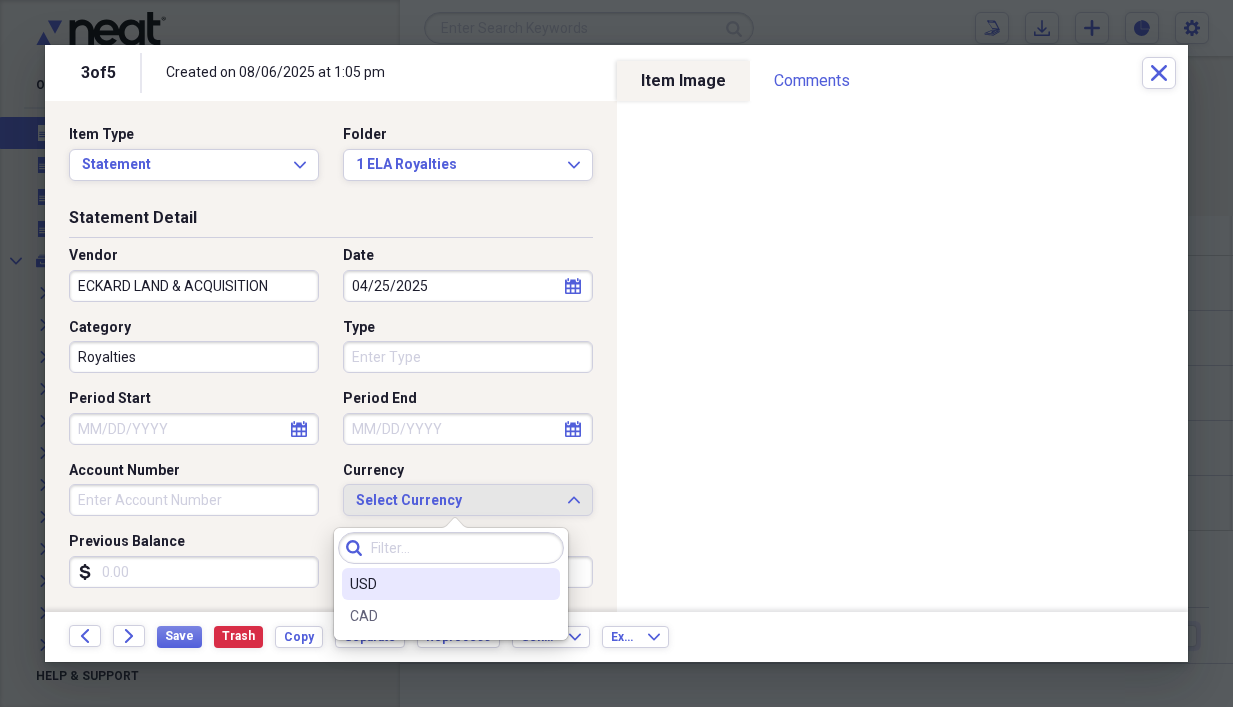 click on "USD" at bounding box center [439, 584] 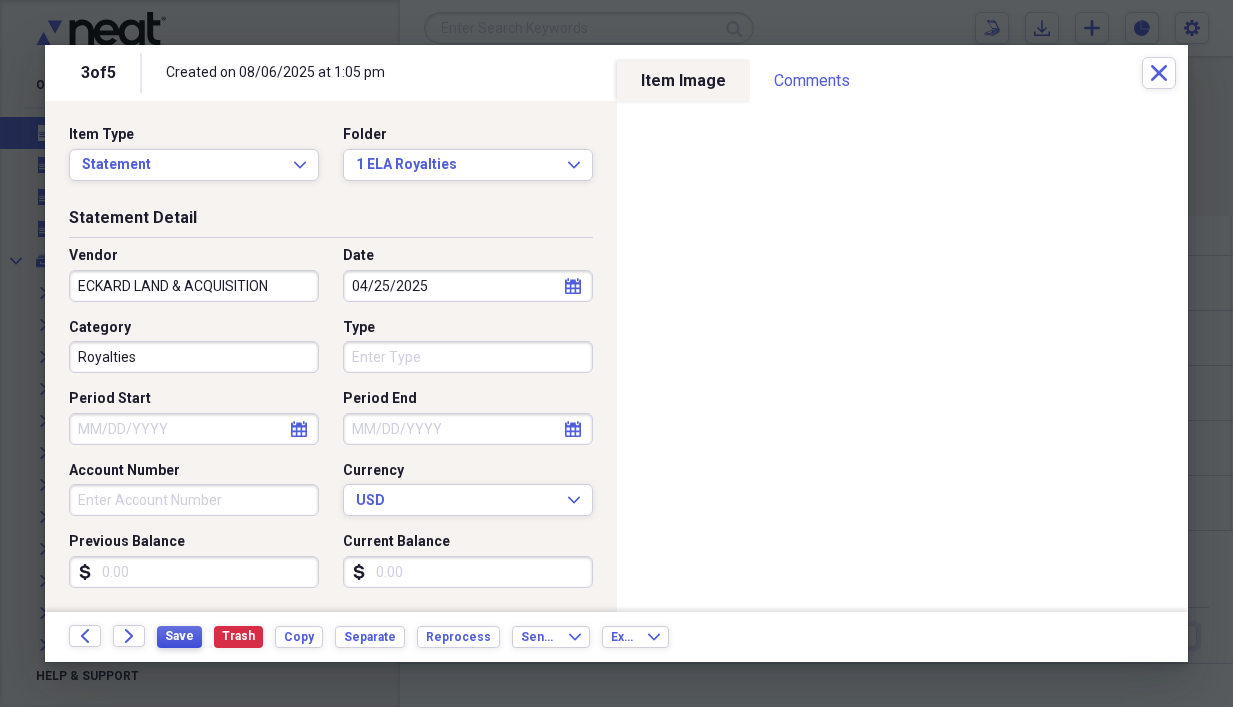 click on "Save" at bounding box center (179, 636) 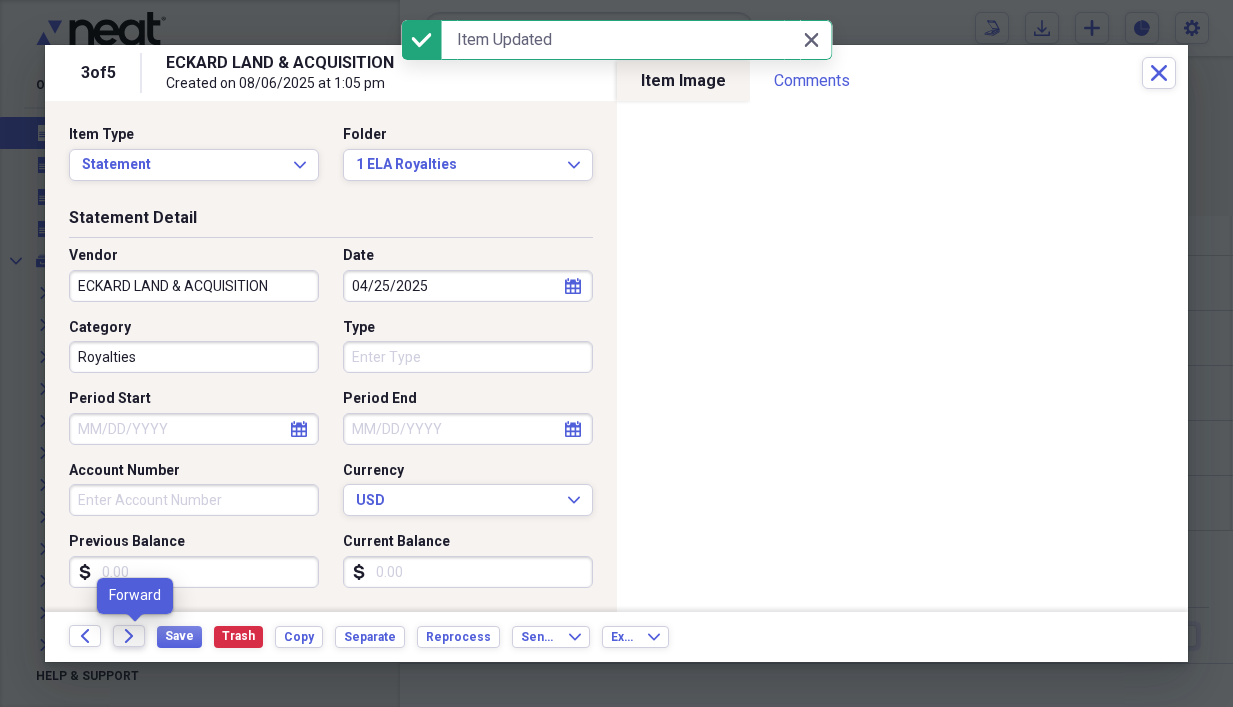click on "Forward" 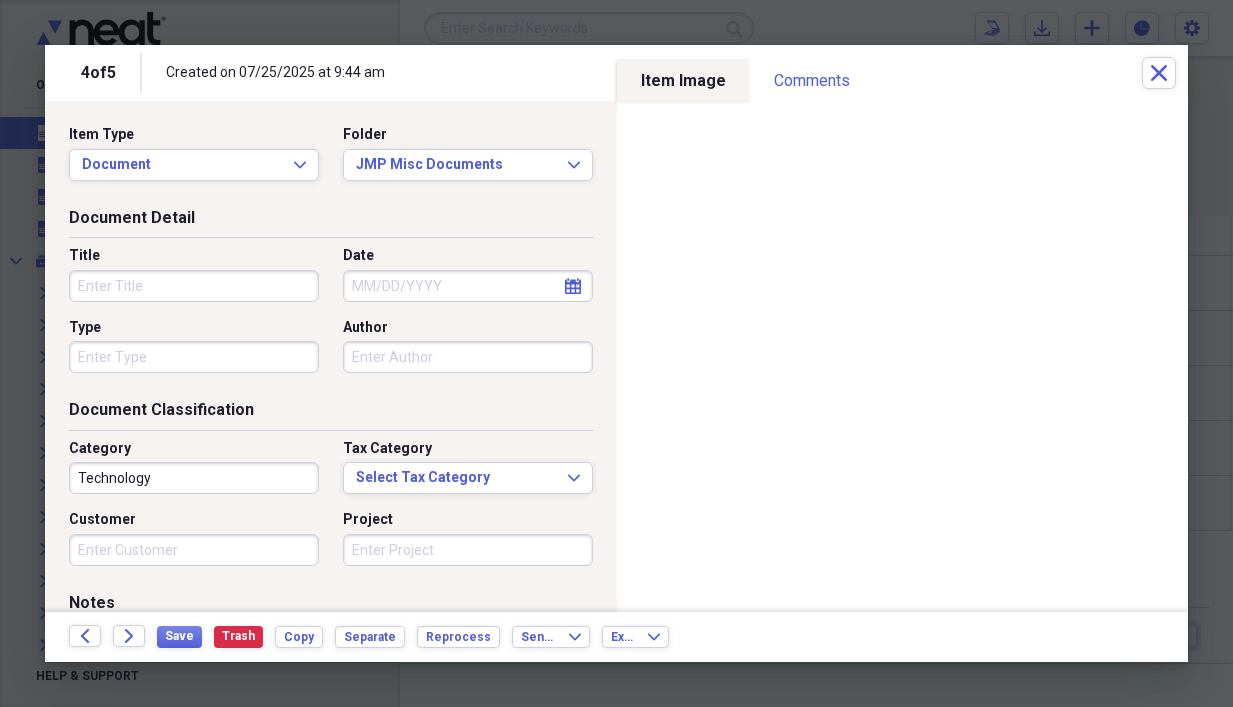 click on "Title" at bounding box center [194, 286] 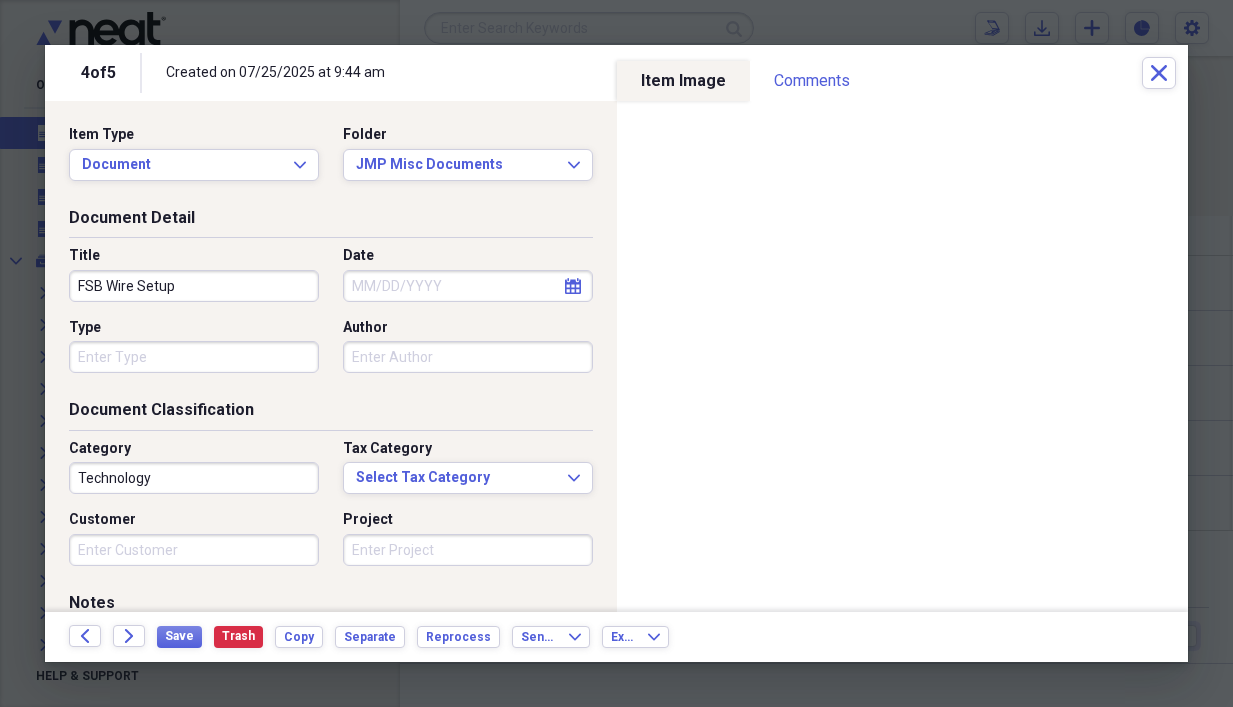 type on "FSB Wire Setup" 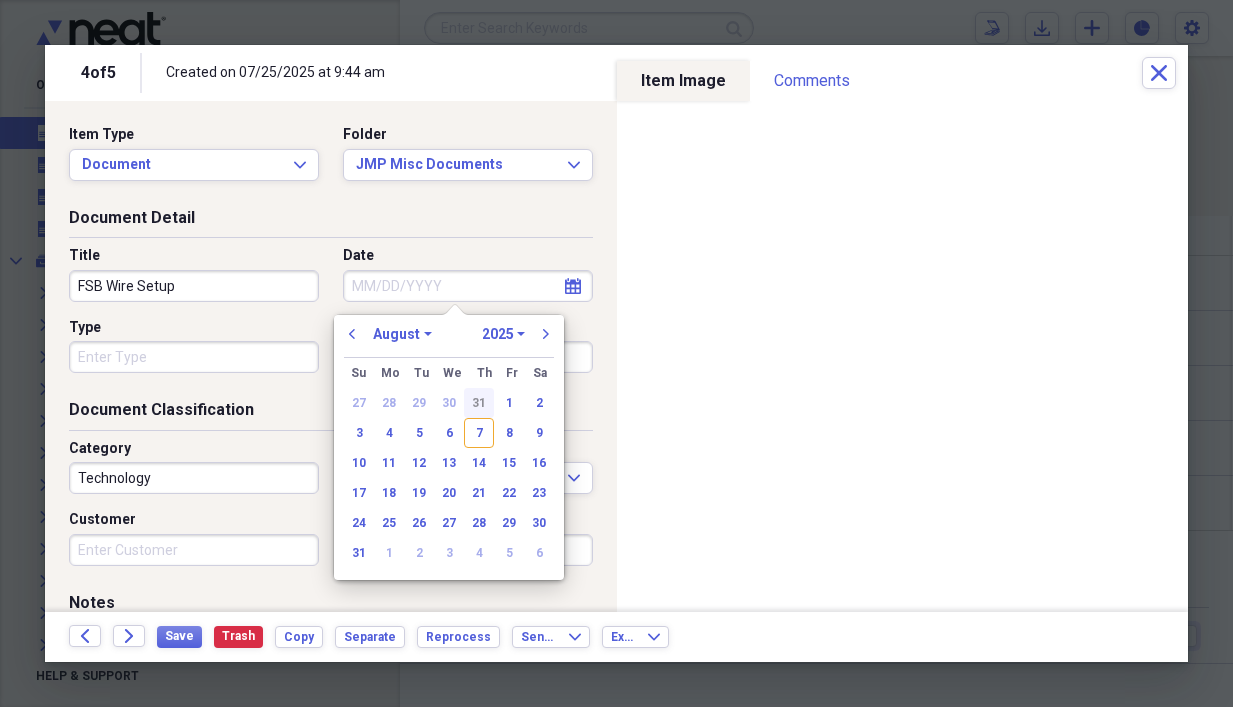 click on "31" at bounding box center (479, 403) 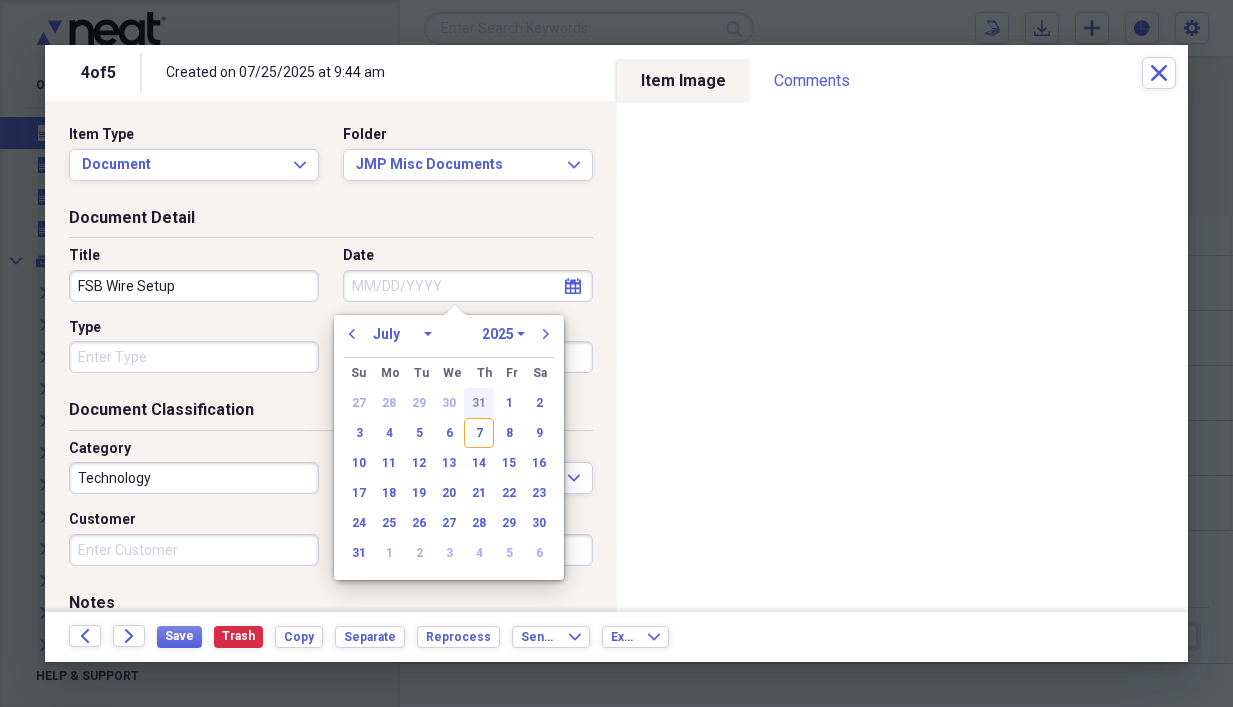 type on "07/31/2025" 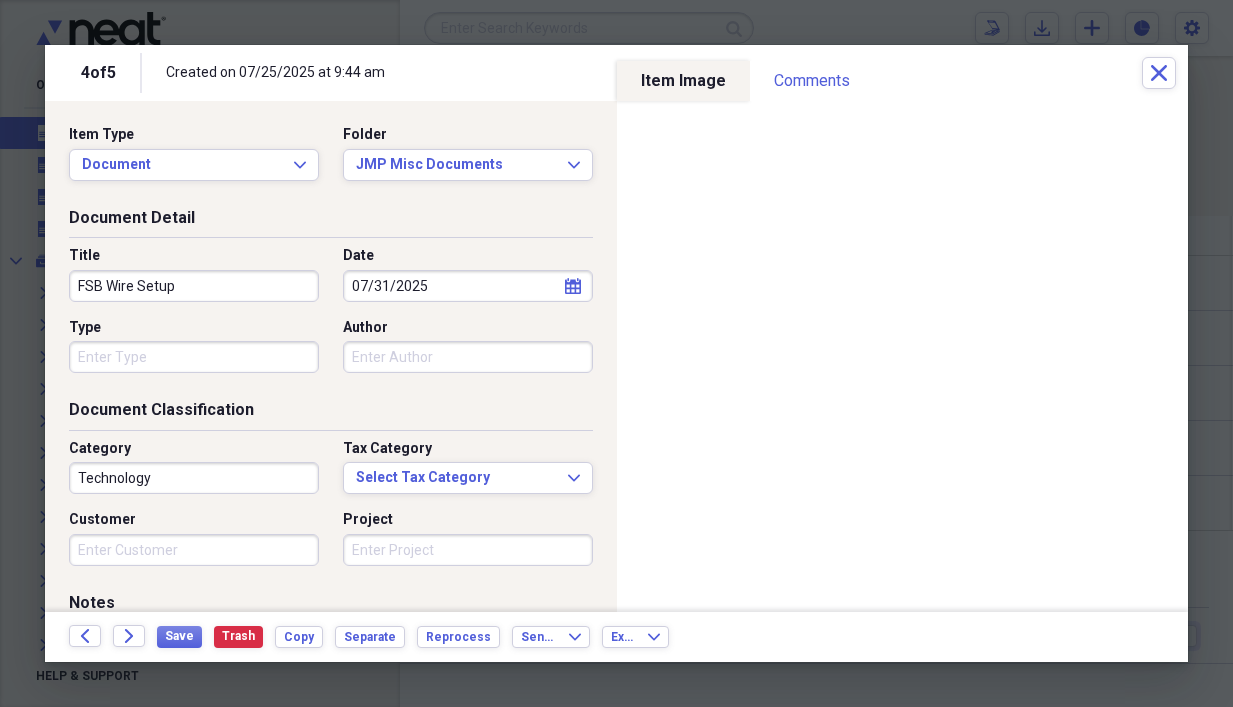 click on "Type" at bounding box center (194, 357) 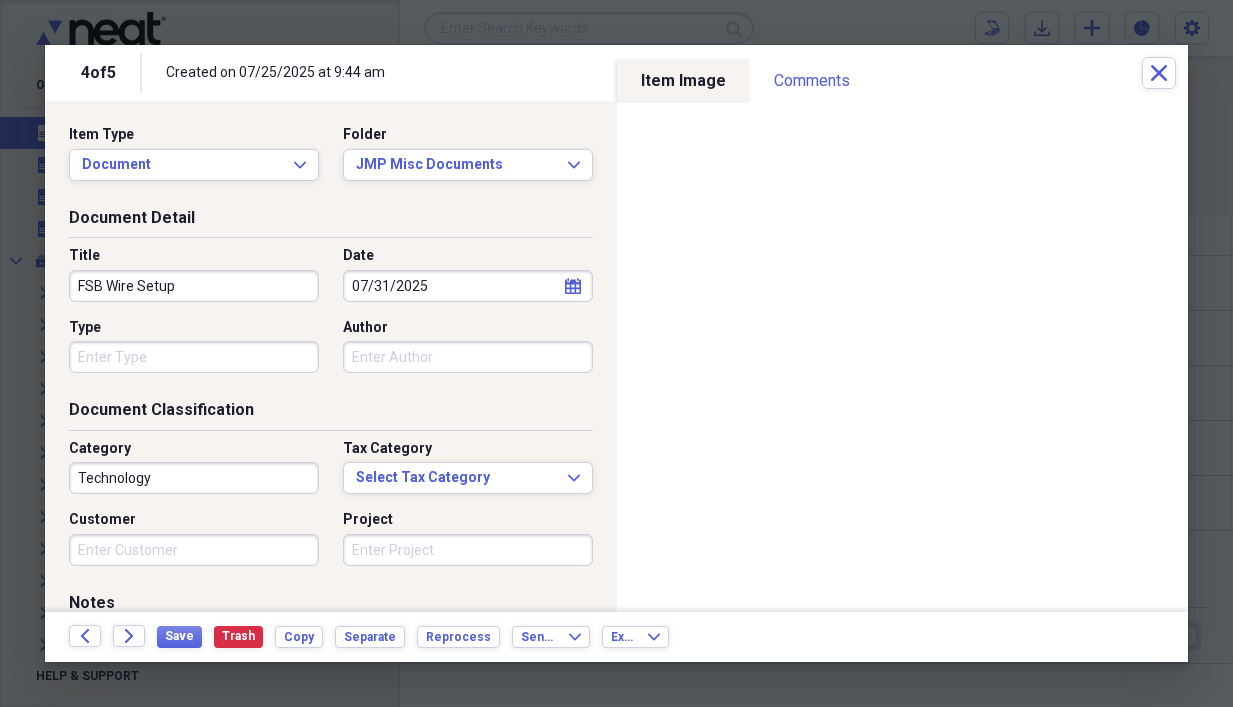 click on "Document Classification" at bounding box center (331, 414) 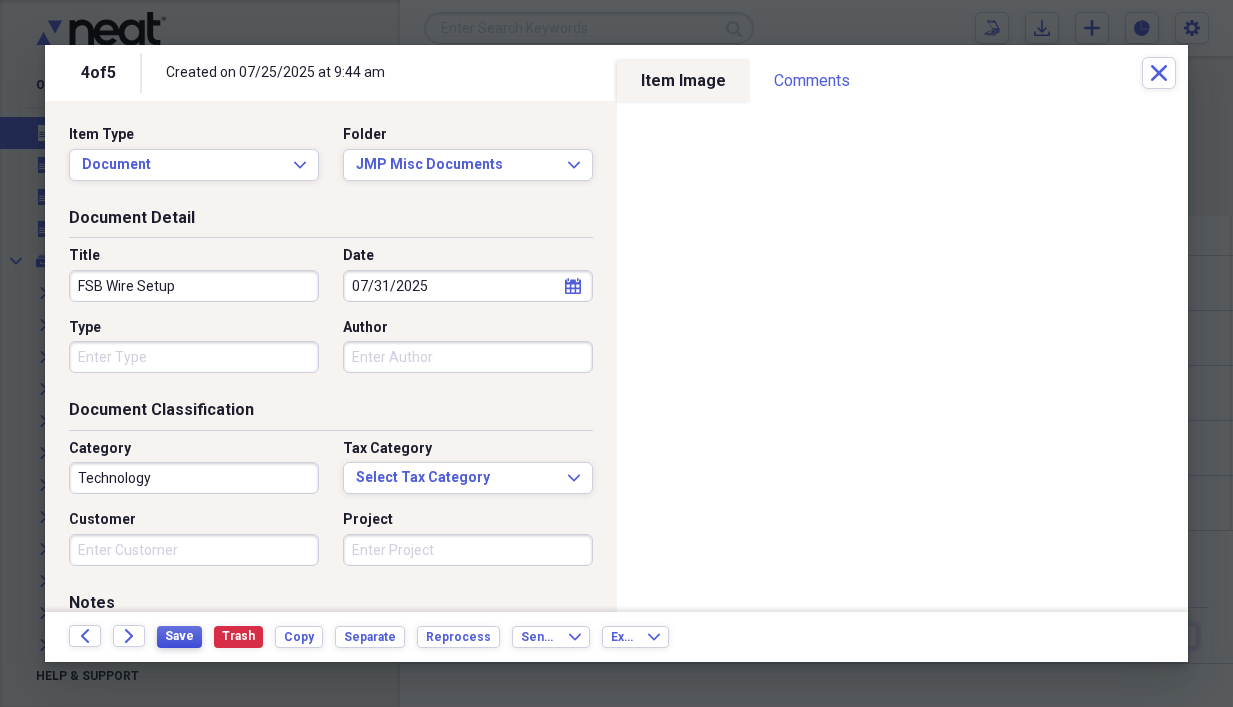 click on "Save" at bounding box center [179, 636] 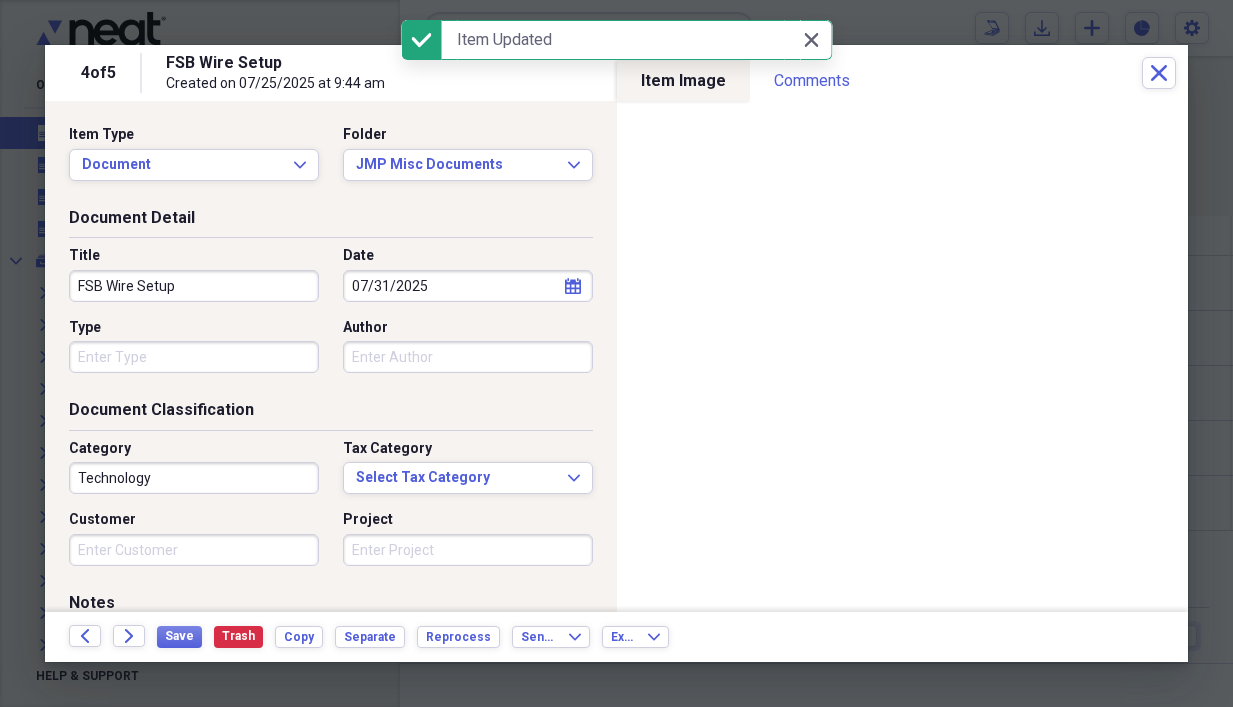 click on "Technology" at bounding box center [194, 478] 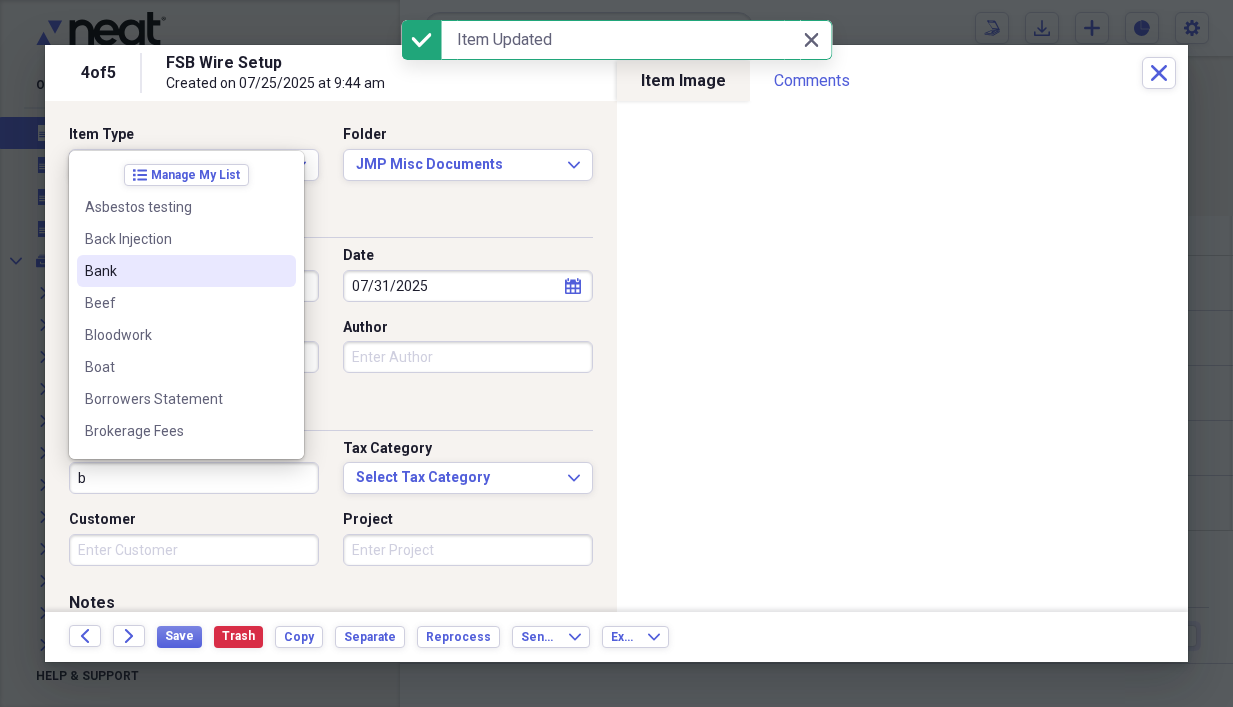 click on "Bank" at bounding box center [174, 271] 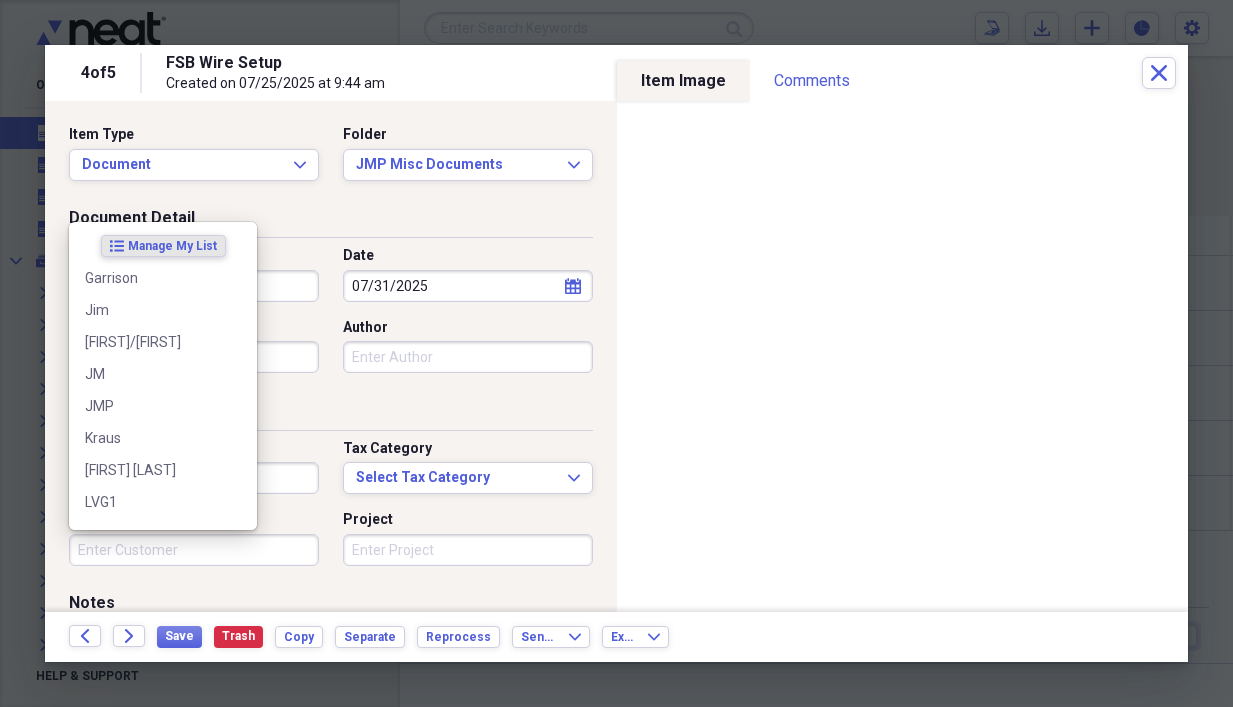 click on "Customer" at bounding box center (194, 550) 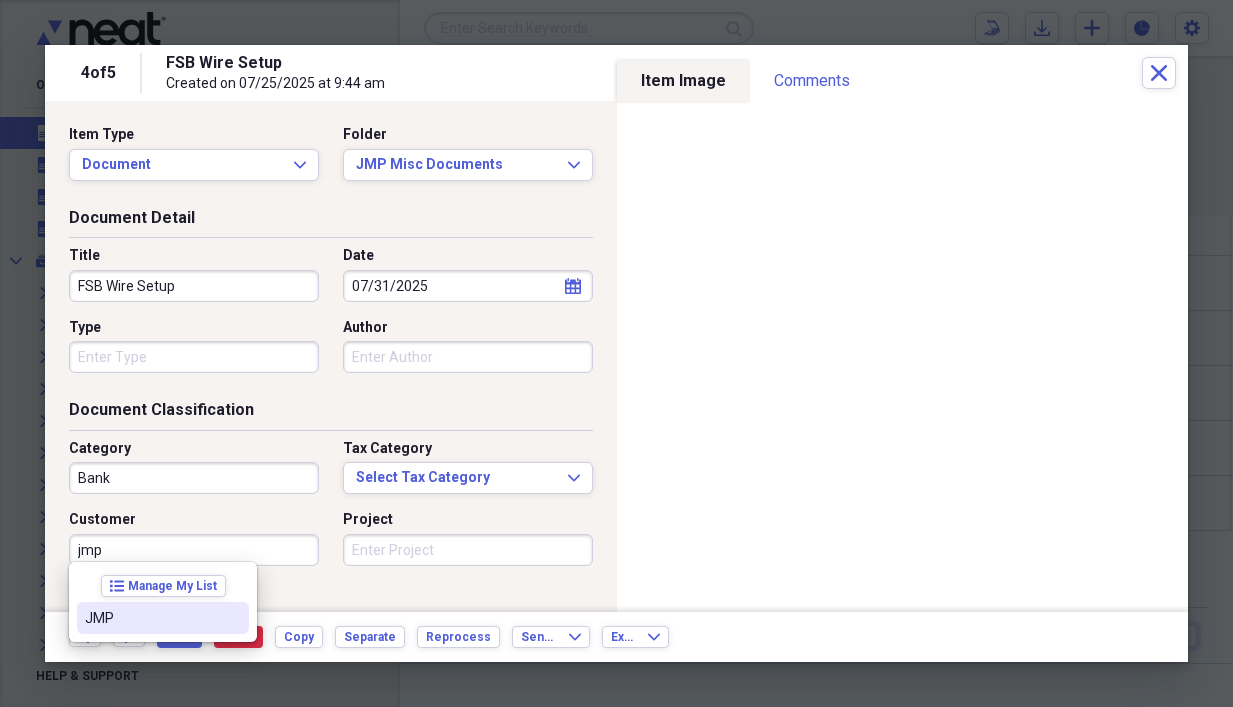 click on "JMP" at bounding box center [151, 618] 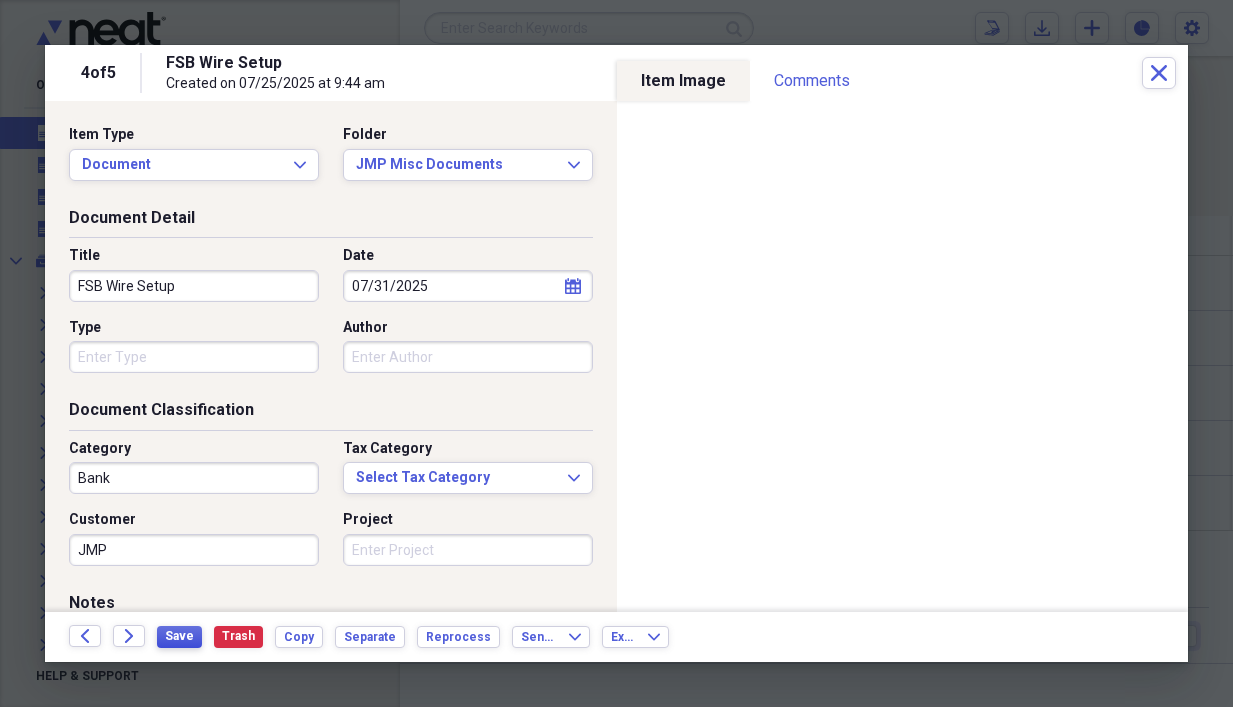 click on "Save" at bounding box center (179, 636) 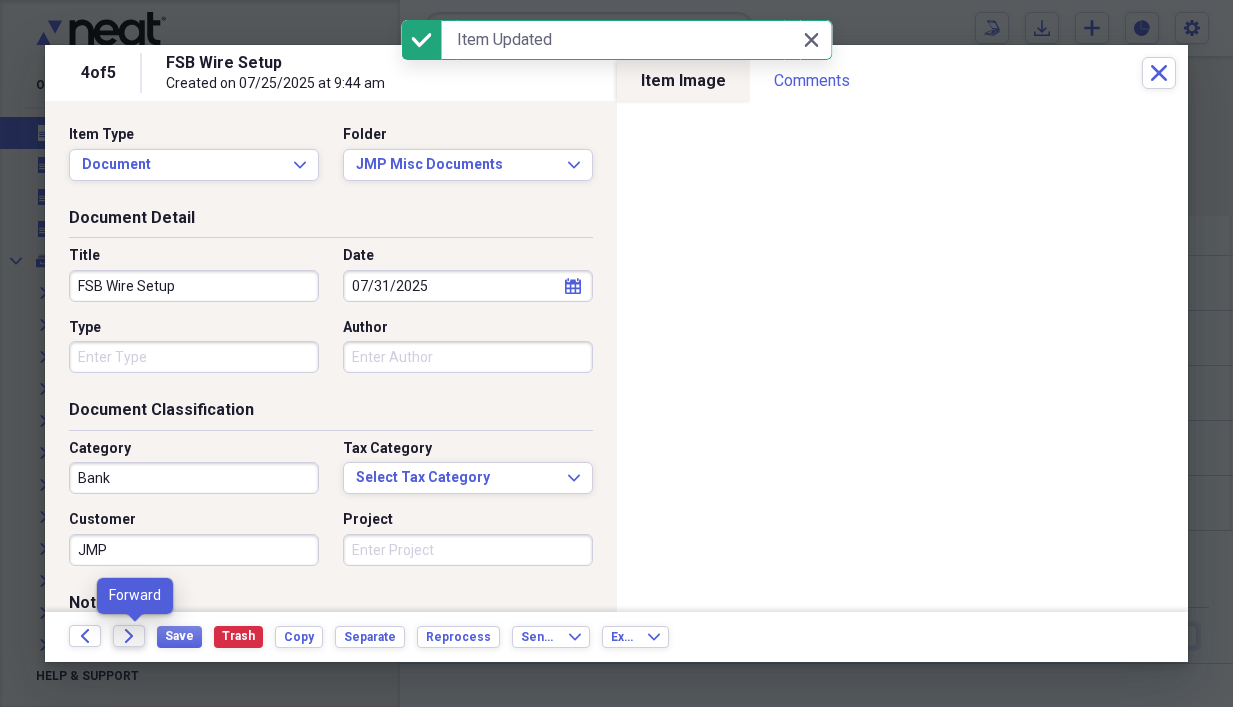 click on "Forward" at bounding box center [129, 636] 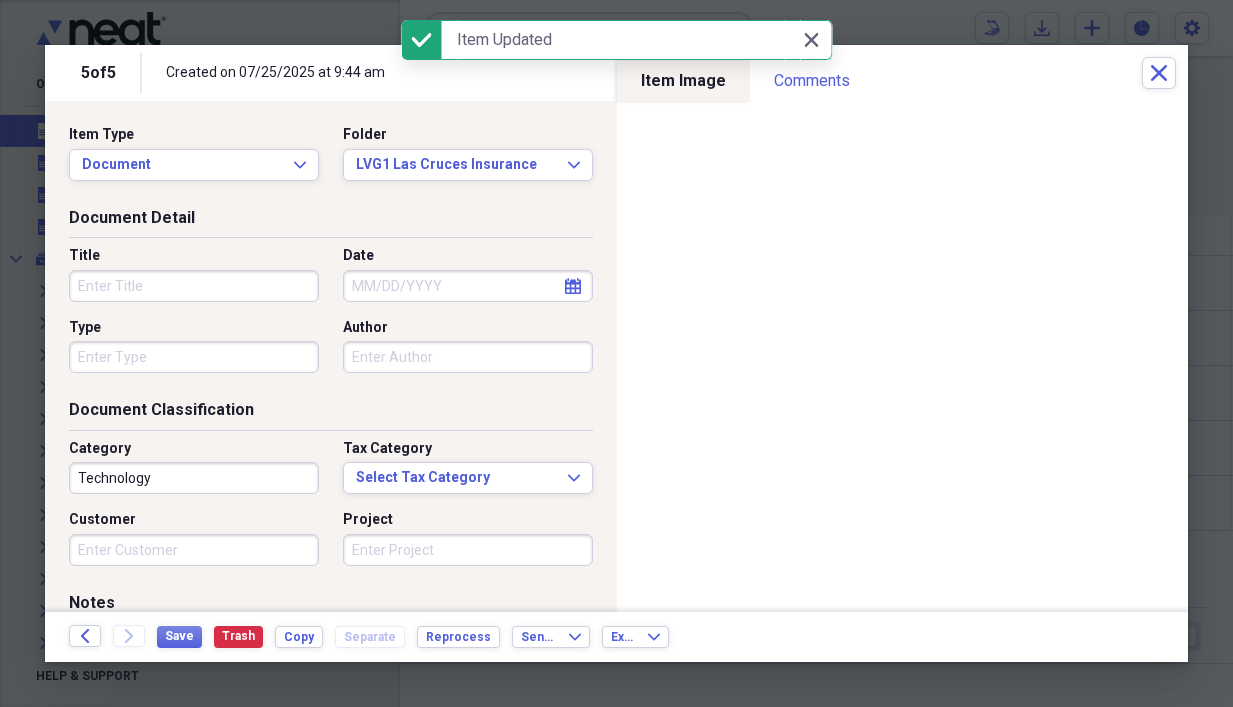 click on "Title" at bounding box center [194, 286] 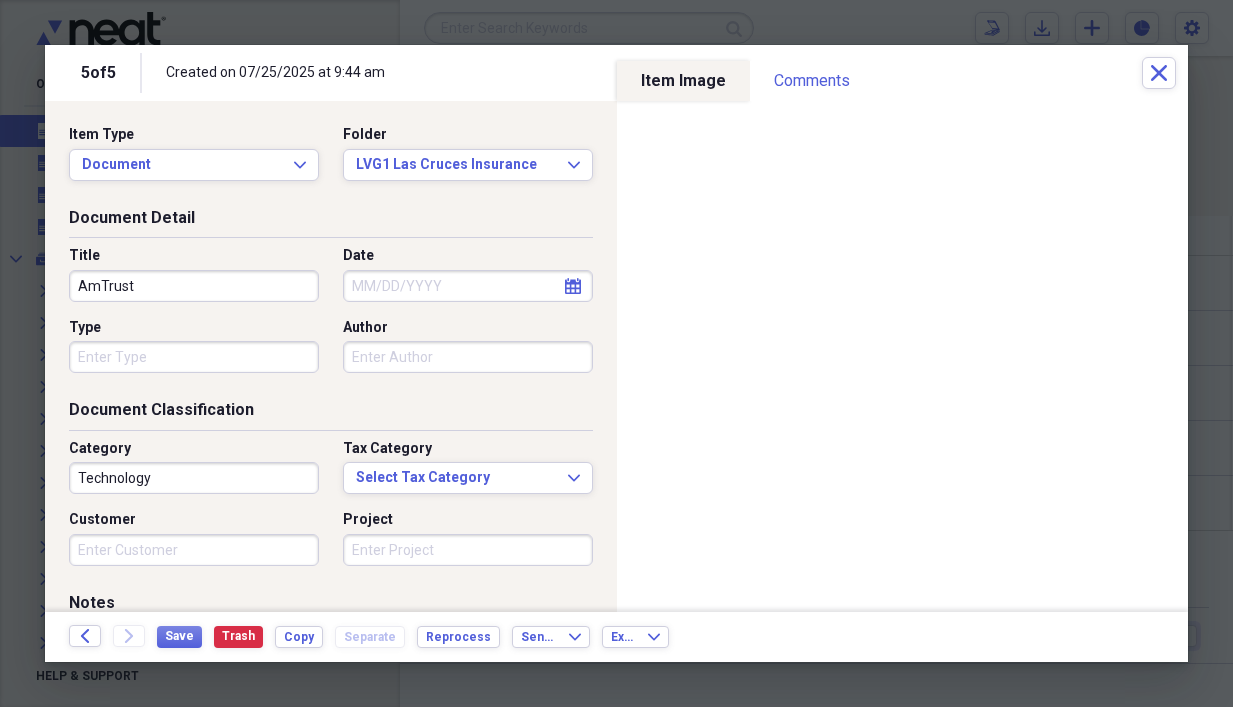 type on "AmTrust" 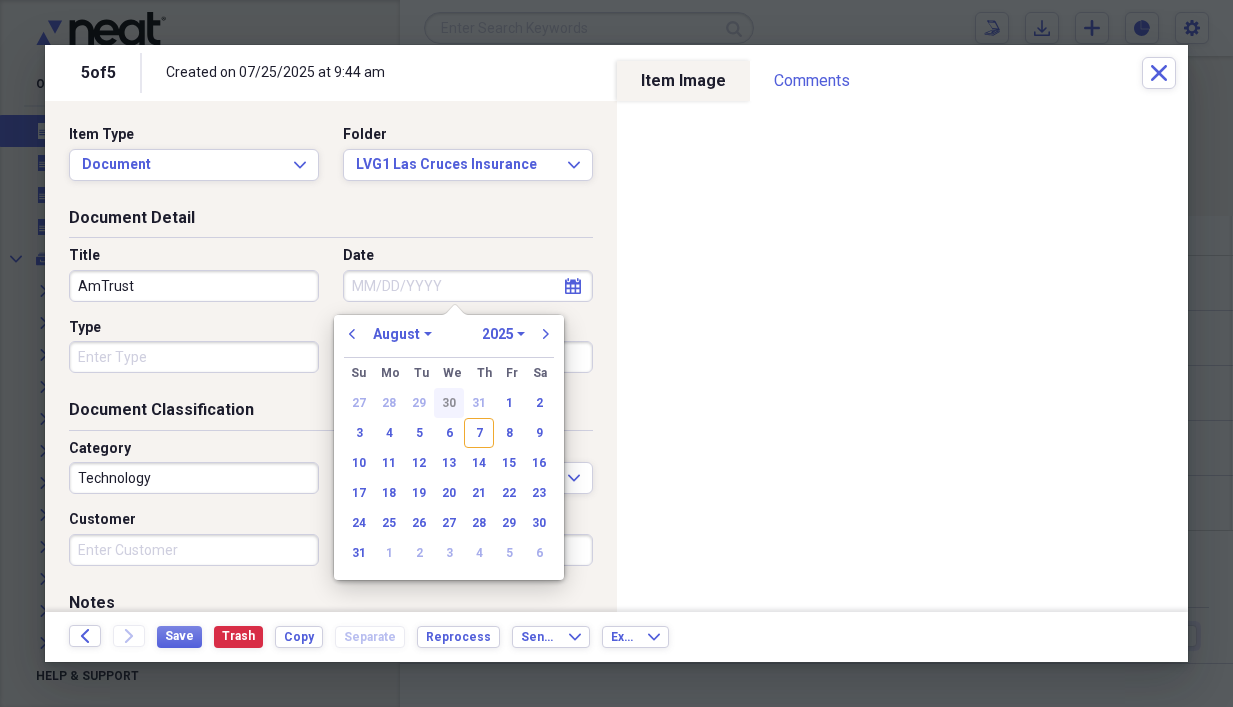 click on "30" at bounding box center [449, 403] 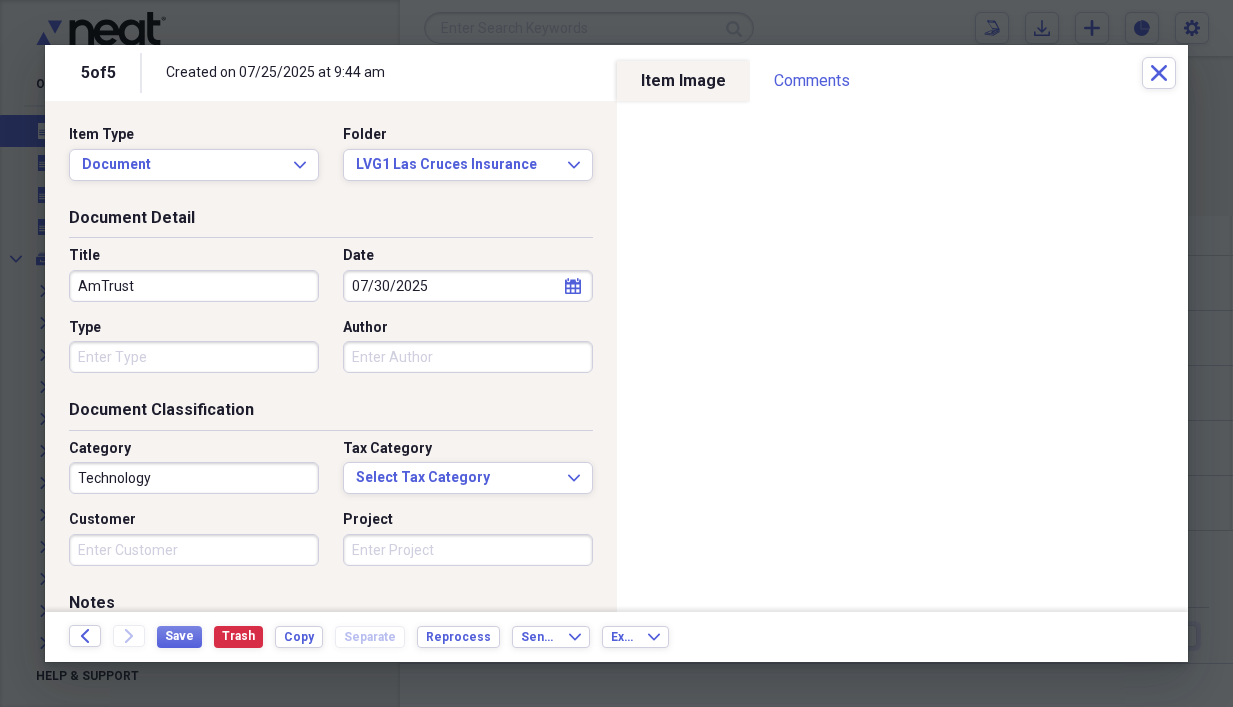 click on "Type" at bounding box center (194, 357) 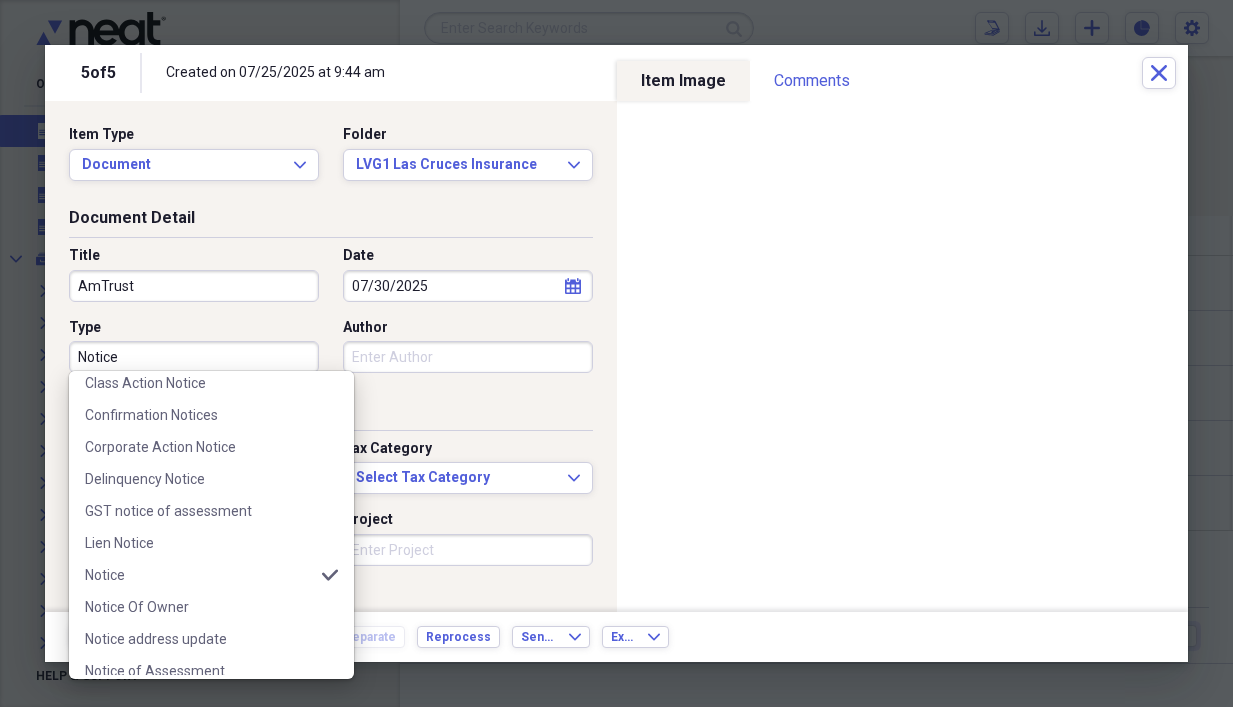 scroll, scrollTop: 300, scrollLeft: 0, axis: vertical 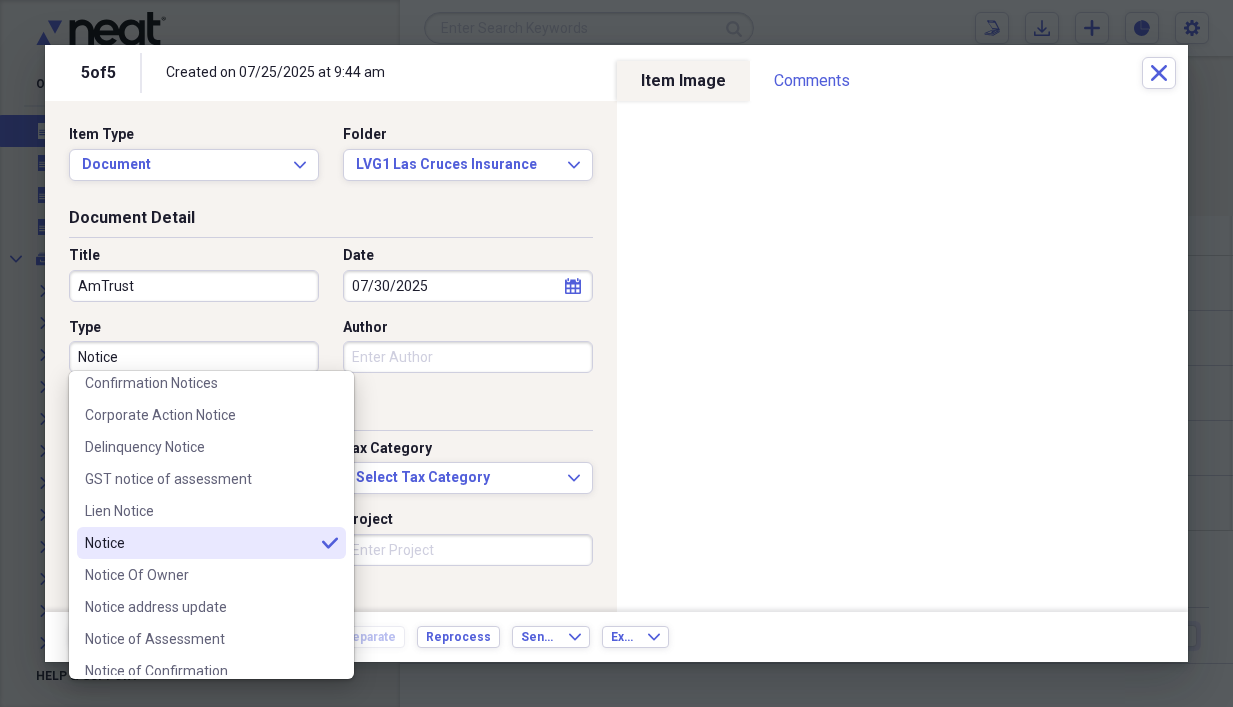 type on "Notice" 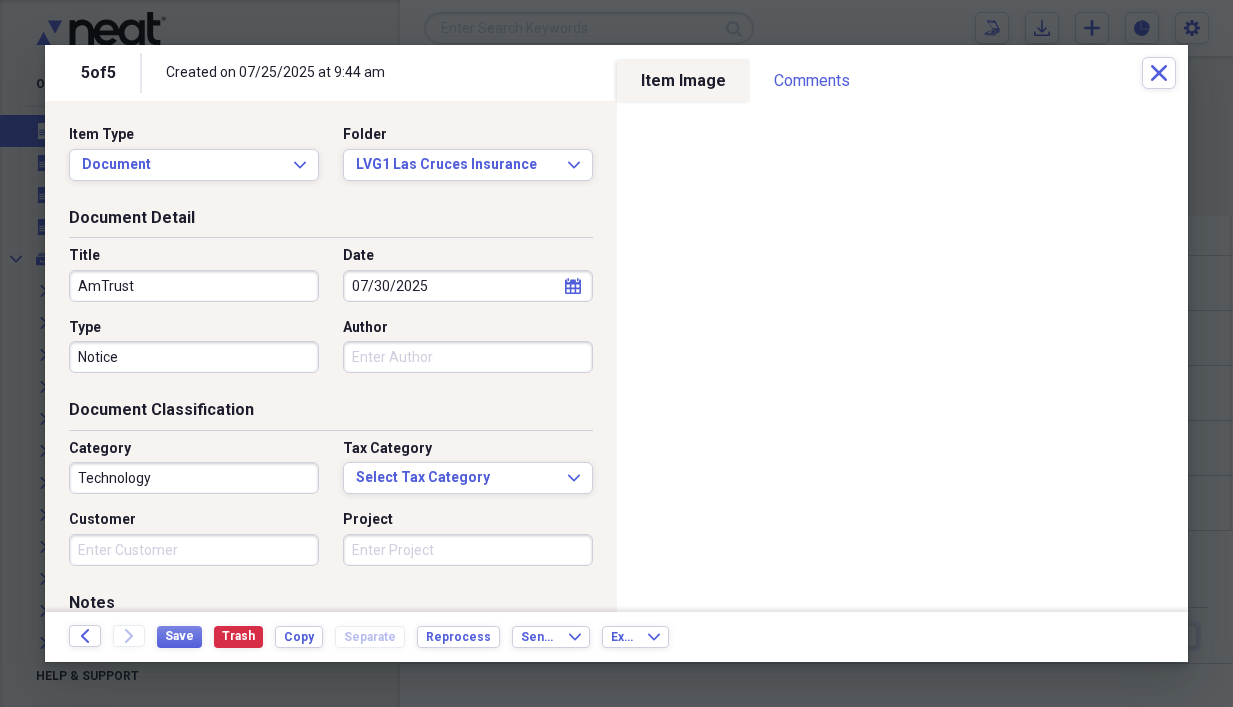 click on "Technology" at bounding box center (194, 478) 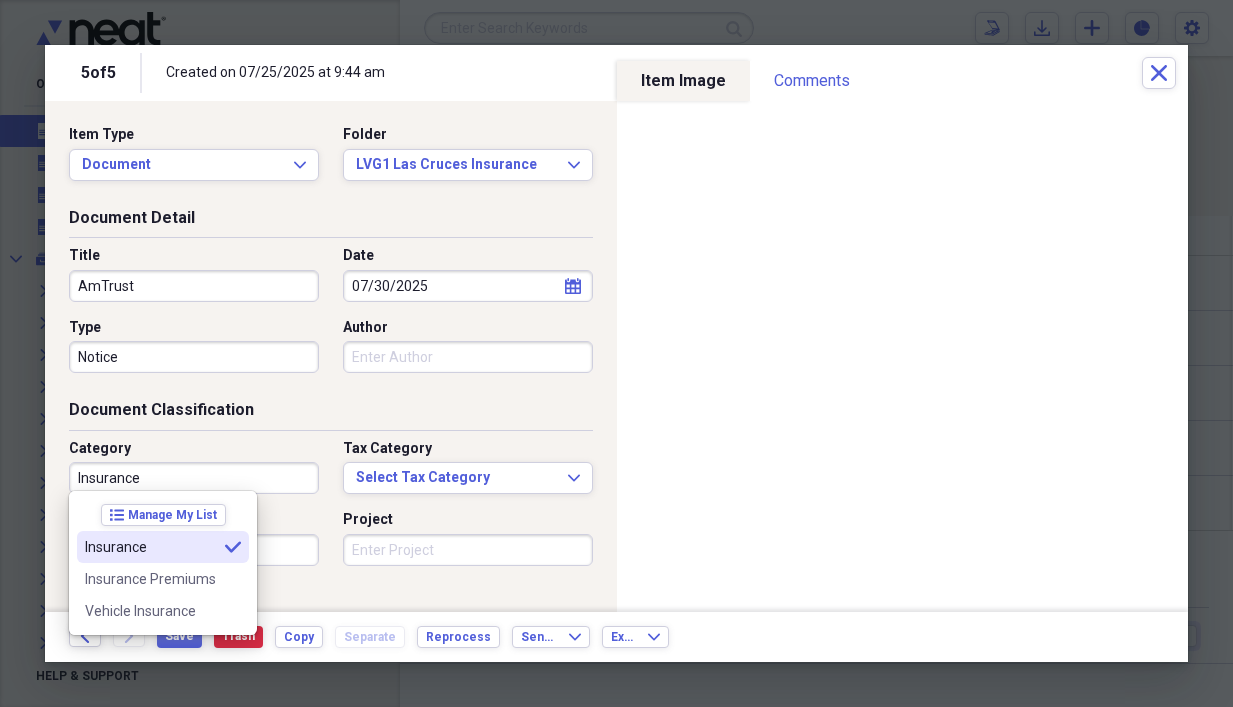 type on "Insurance" 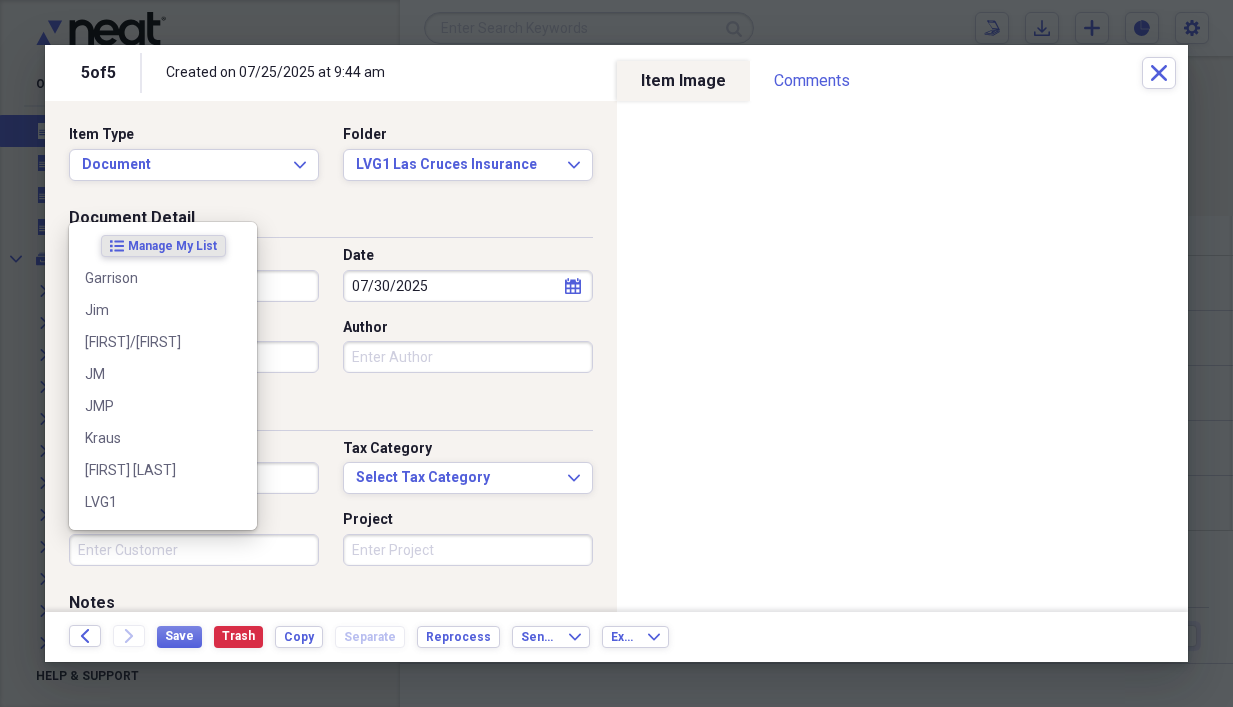 click on "Customer" at bounding box center [194, 550] 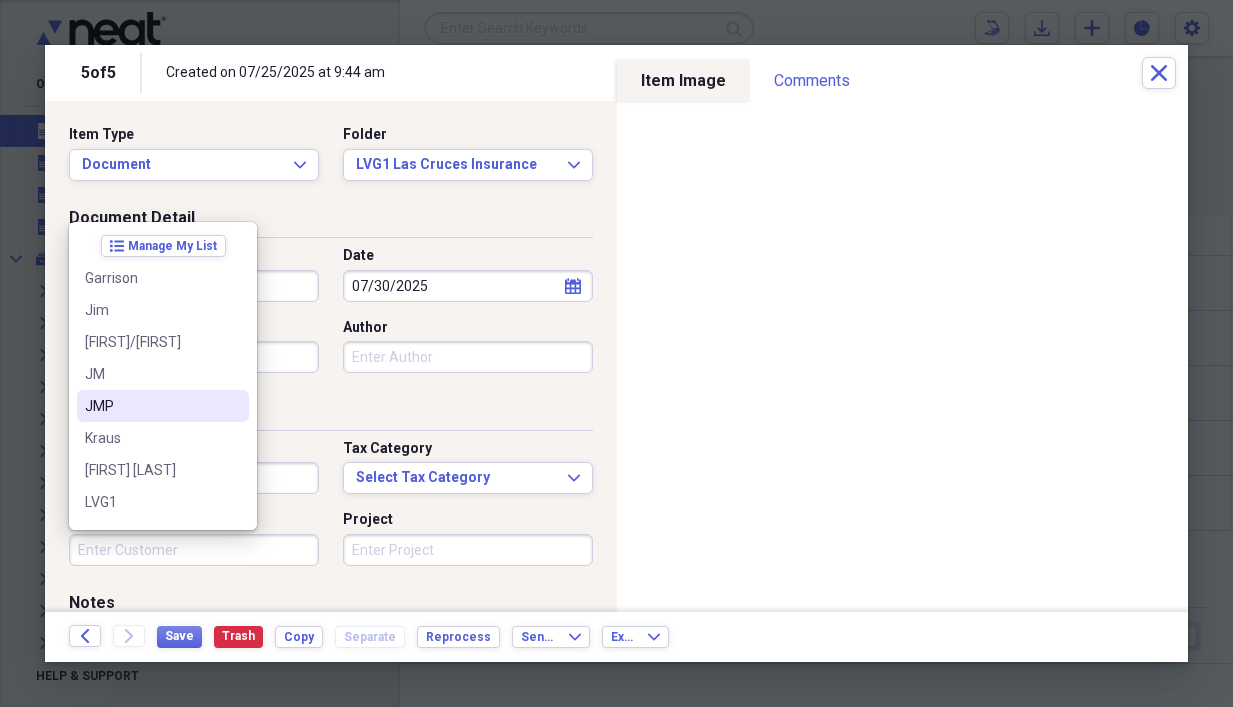 scroll, scrollTop: 200, scrollLeft: 0, axis: vertical 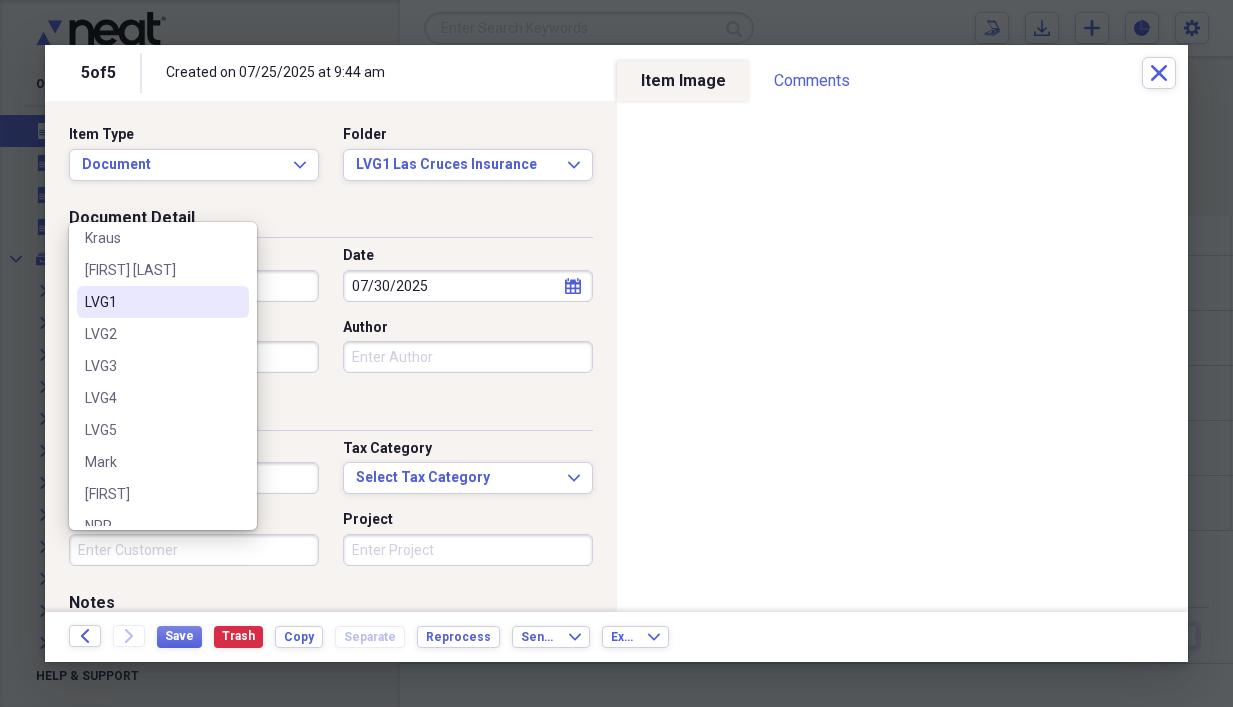 click on "LVG1" at bounding box center [163, 302] 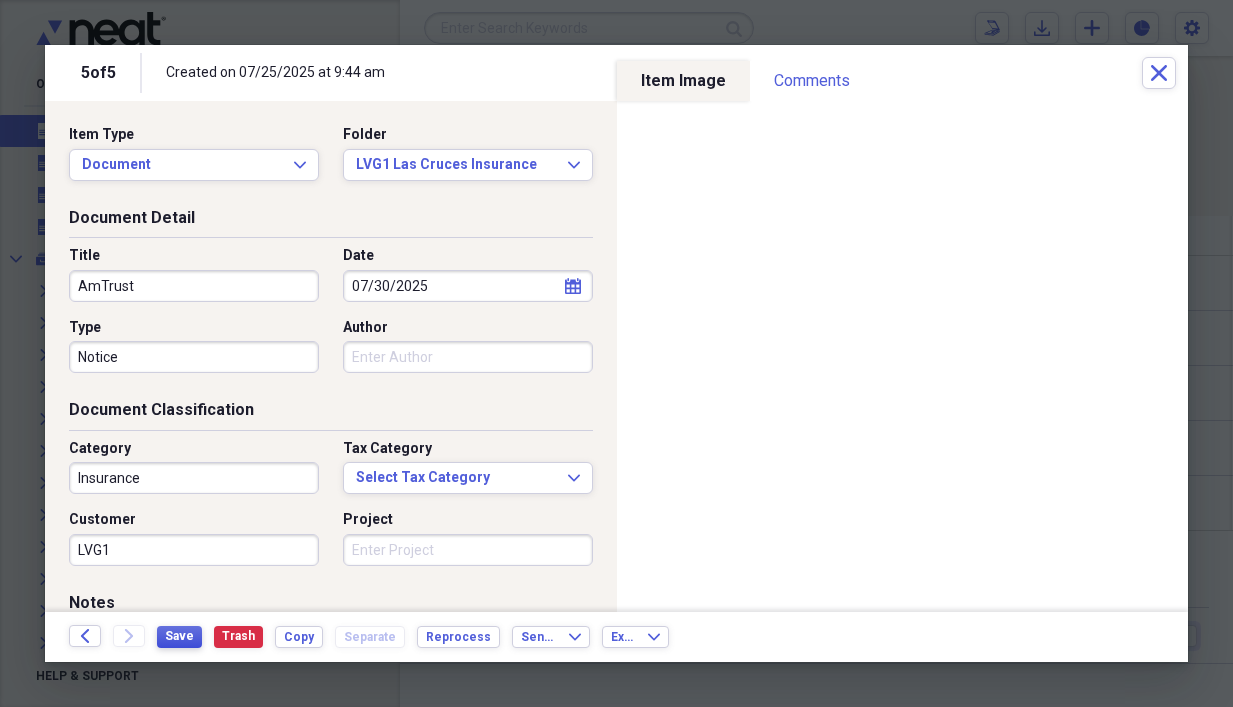 click on "Save" at bounding box center (179, 636) 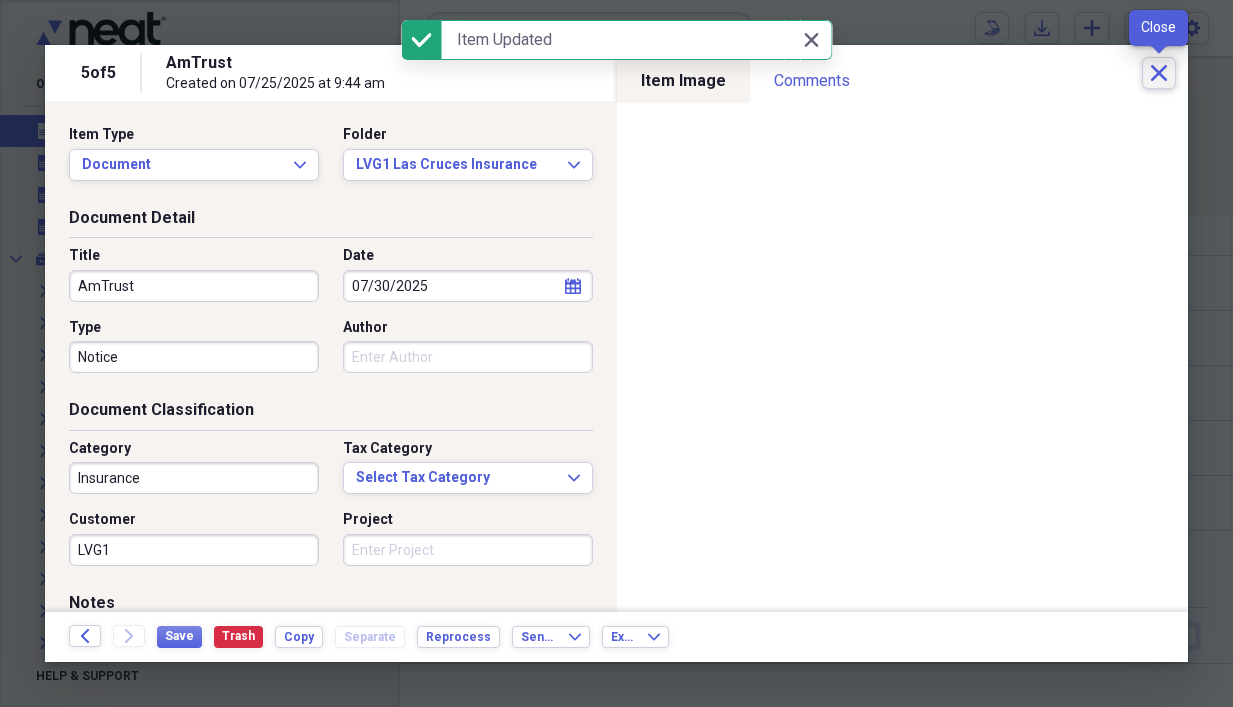 click on "Close" 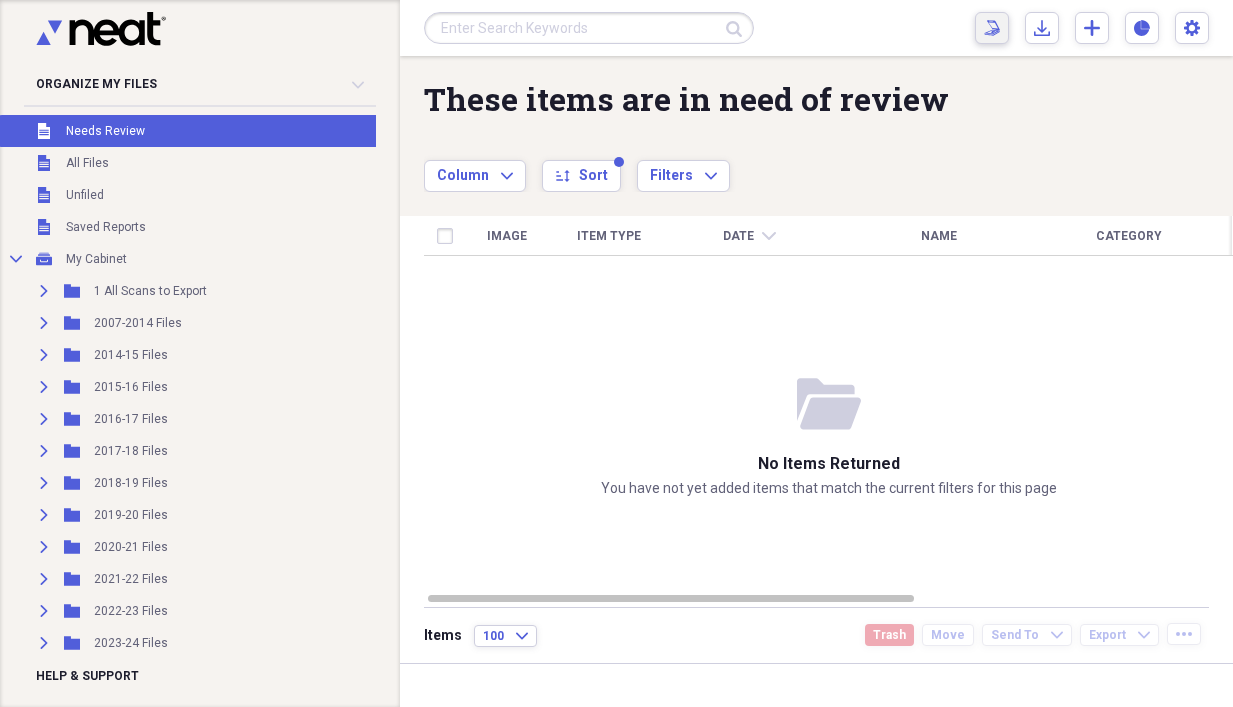 click 